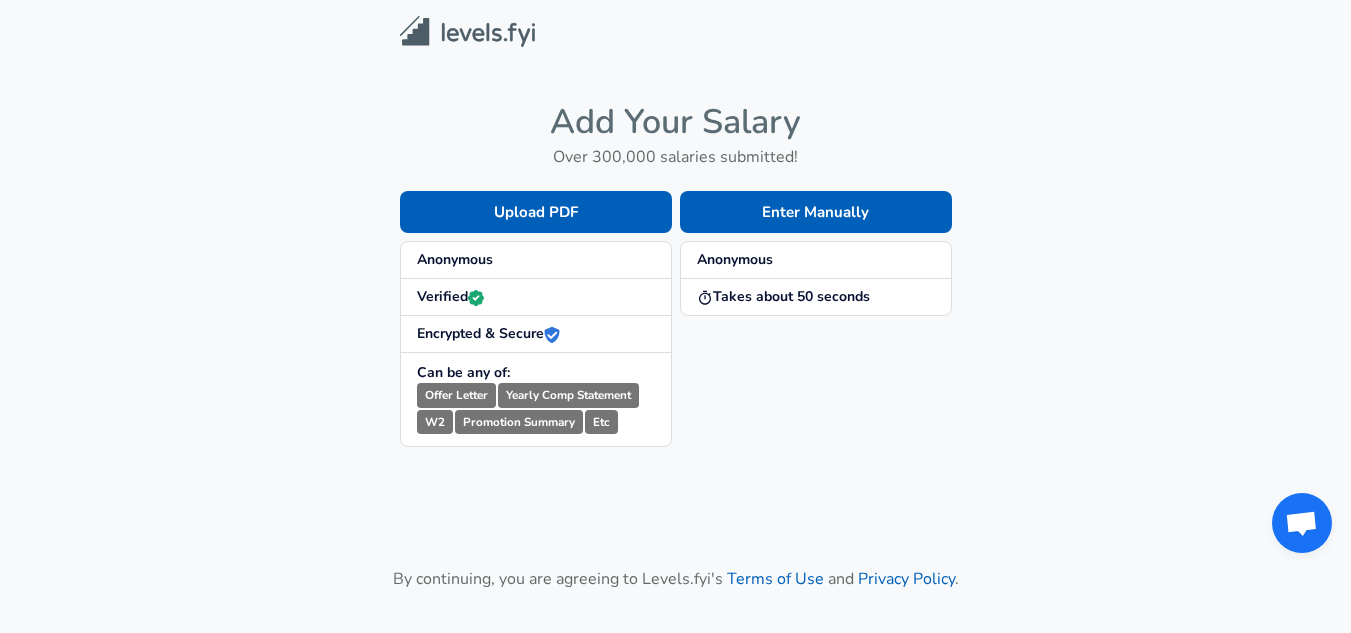 scroll, scrollTop: 0, scrollLeft: 0, axis: both 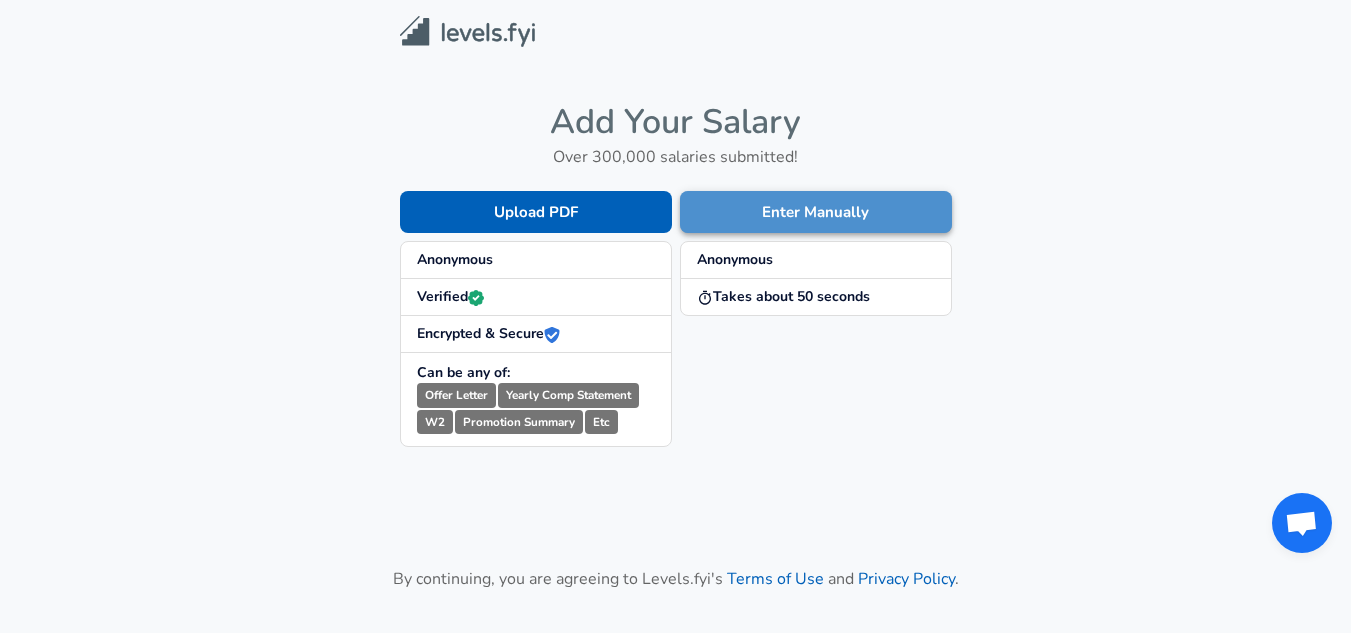 click on "Enter Manually" at bounding box center [816, 212] 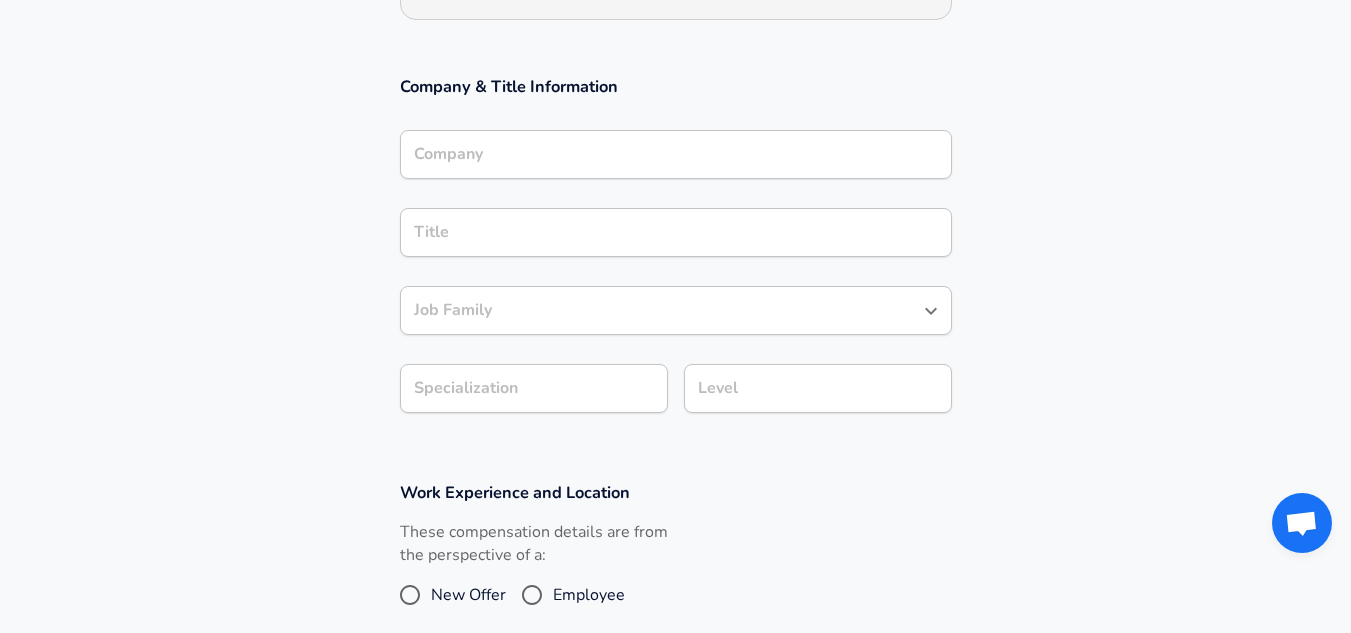 scroll, scrollTop: 303, scrollLeft: 0, axis: vertical 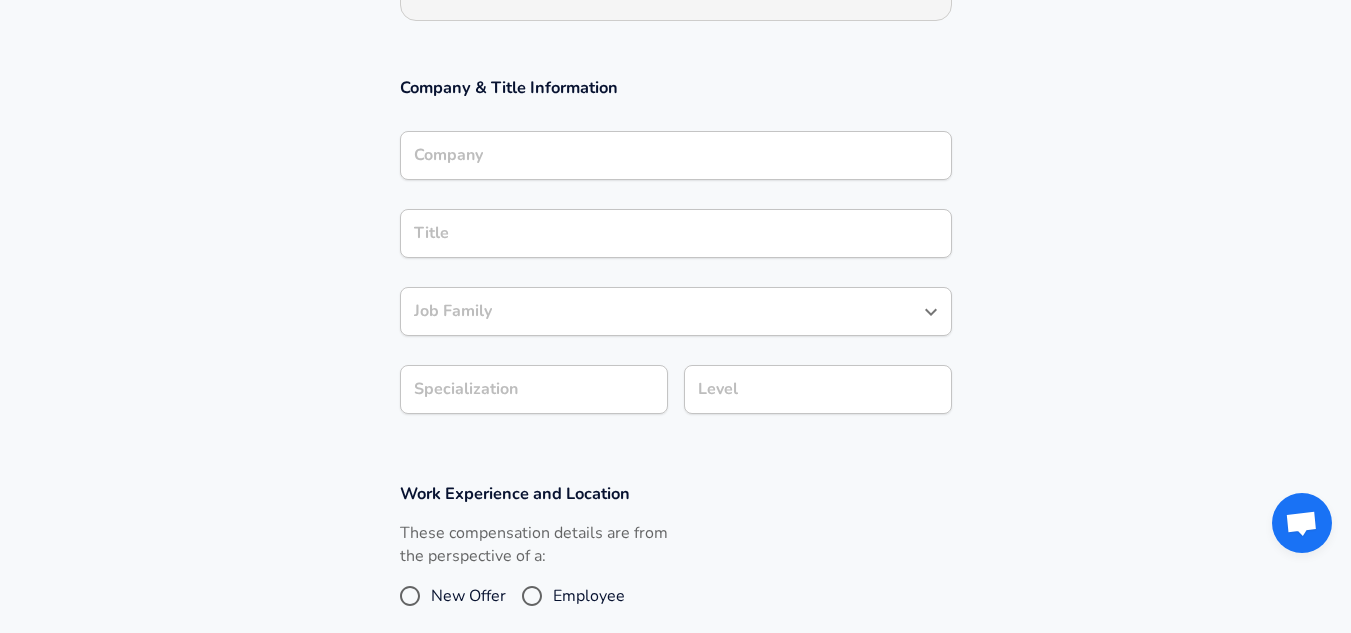 click on "Company" at bounding box center (676, 155) 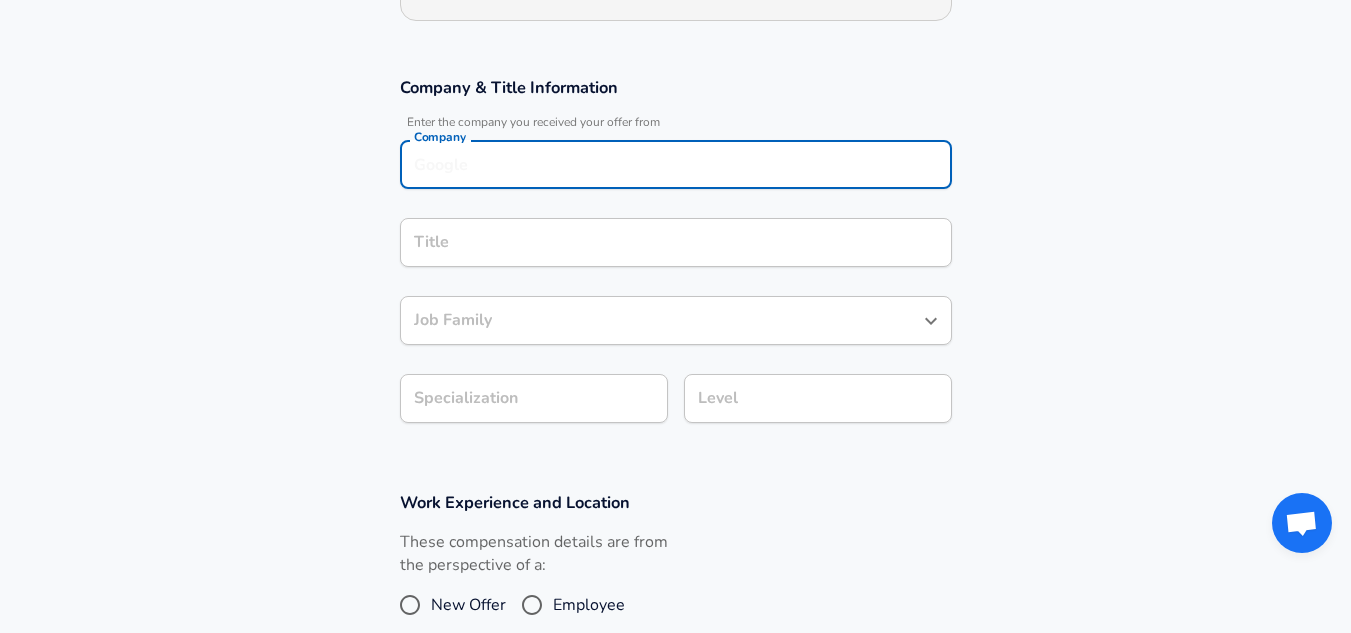 scroll, scrollTop: 323, scrollLeft: 0, axis: vertical 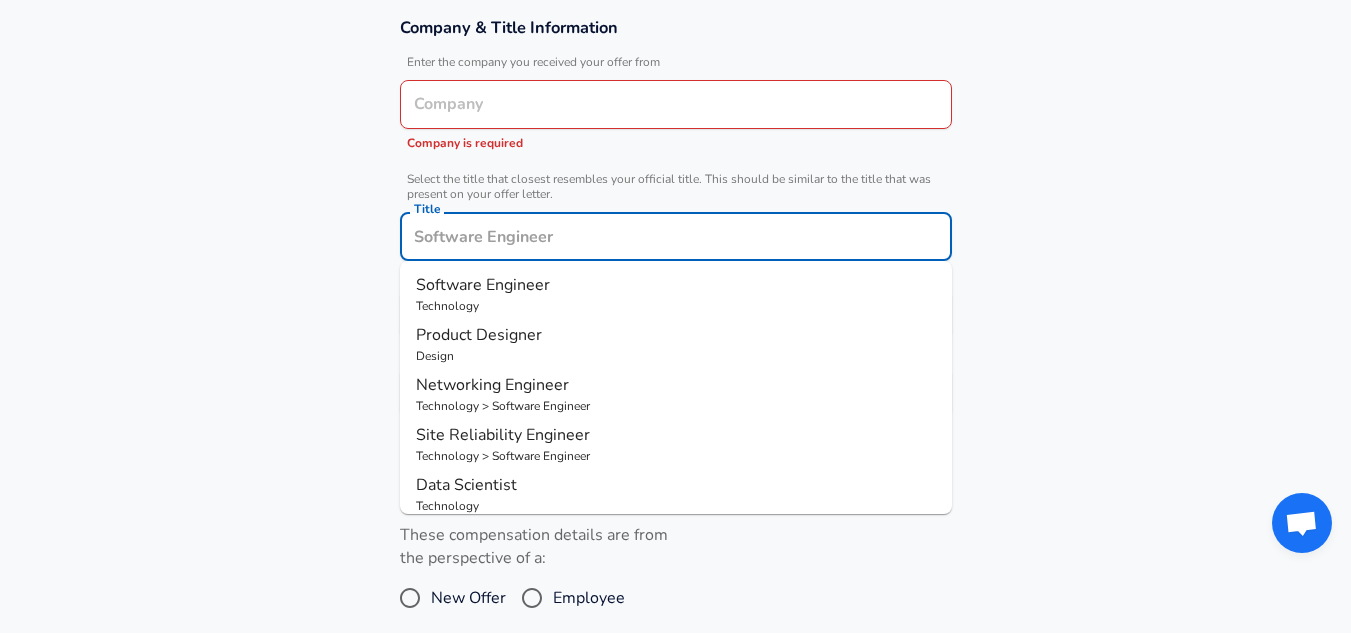click on "Title" at bounding box center [676, 236] 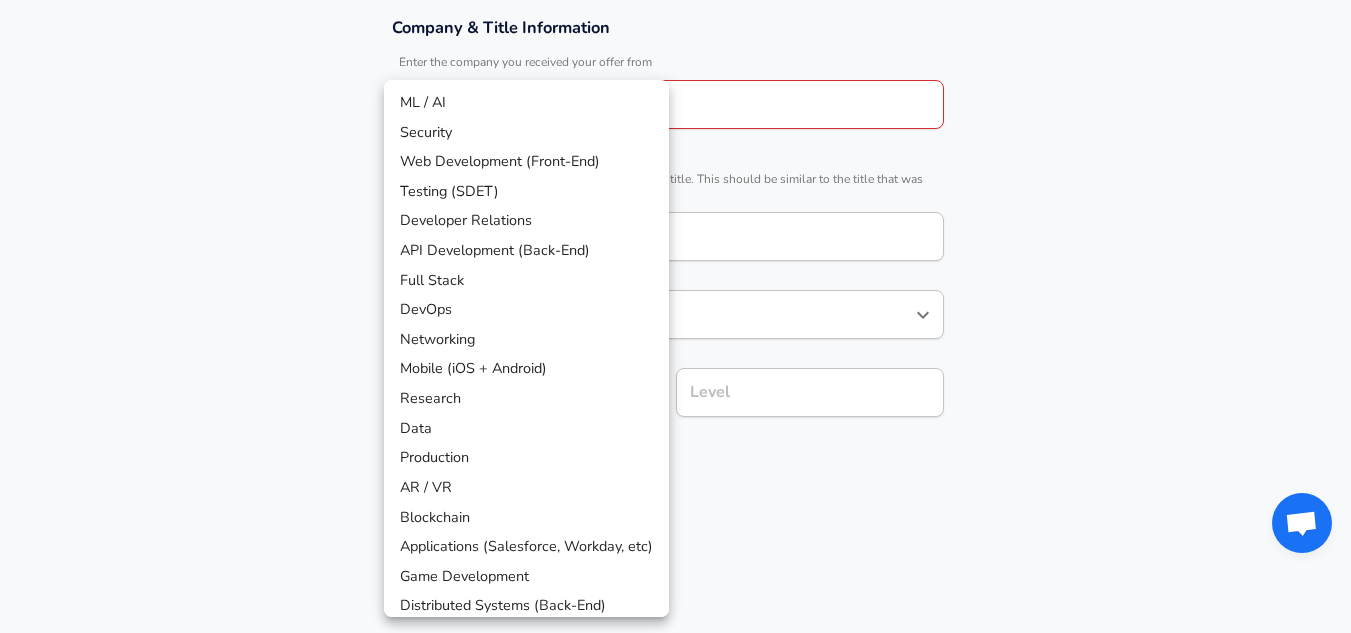 scroll, scrollTop: 423, scrollLeft: 0, axis: vertical 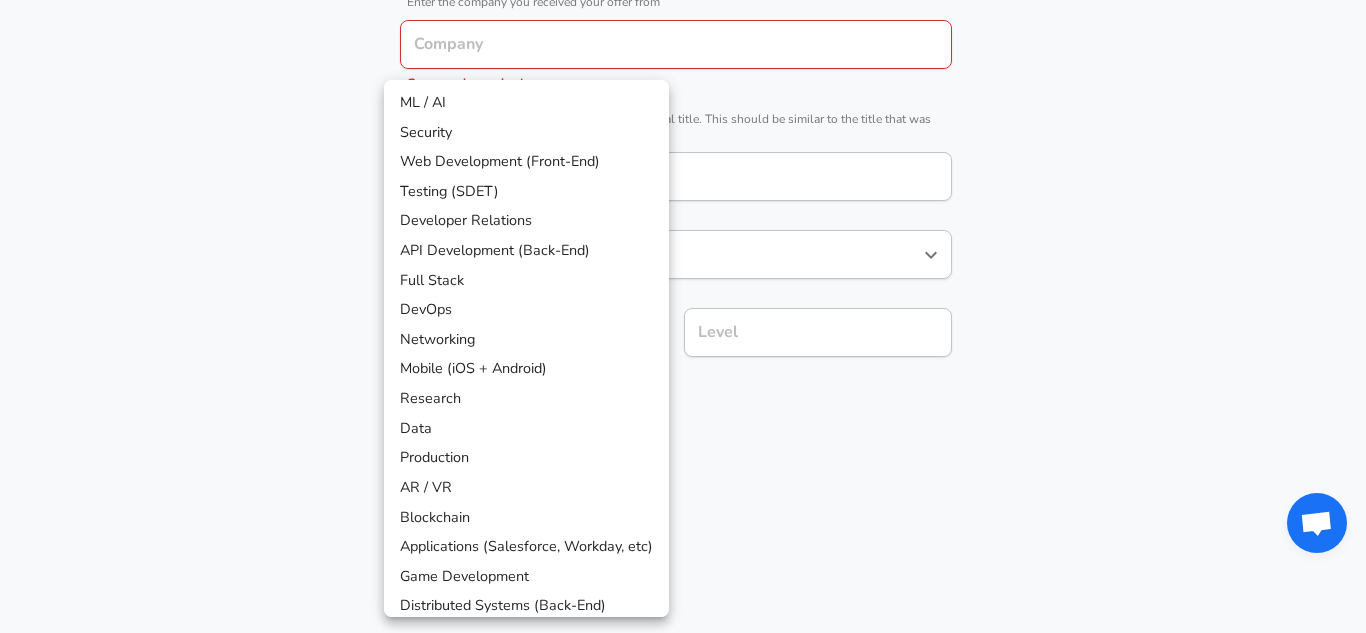 click on "Restart Add Your Salary Upload your offer letter   to verify your submission Enhance Privacy and Anonymity No Automatically hides specific fields until there are enough submissions to safely display the full details.   More Details Based on your submission and the data points that we have already collected, we will automatically hide and anonymize specific fields if there aren't enough data points to remain sufficiently anonymous. Company & Title Information   Enter the company you received your offer from Company Company Company is required   Select the title that closest resembles your official title. This should be similar to the title that was present on your offer letter. Title Software Engineer Title Job Family Software Engineer Job Family   Select a Specialization that best fits your role. If you can't find one, select 'Other' to enter a custom specialization Select Specialization ​ Select Specialization Level Level Work Experience and Location New Offer Employee Submit Salary   Terms of Use   and" at bounding box center [683, -107] 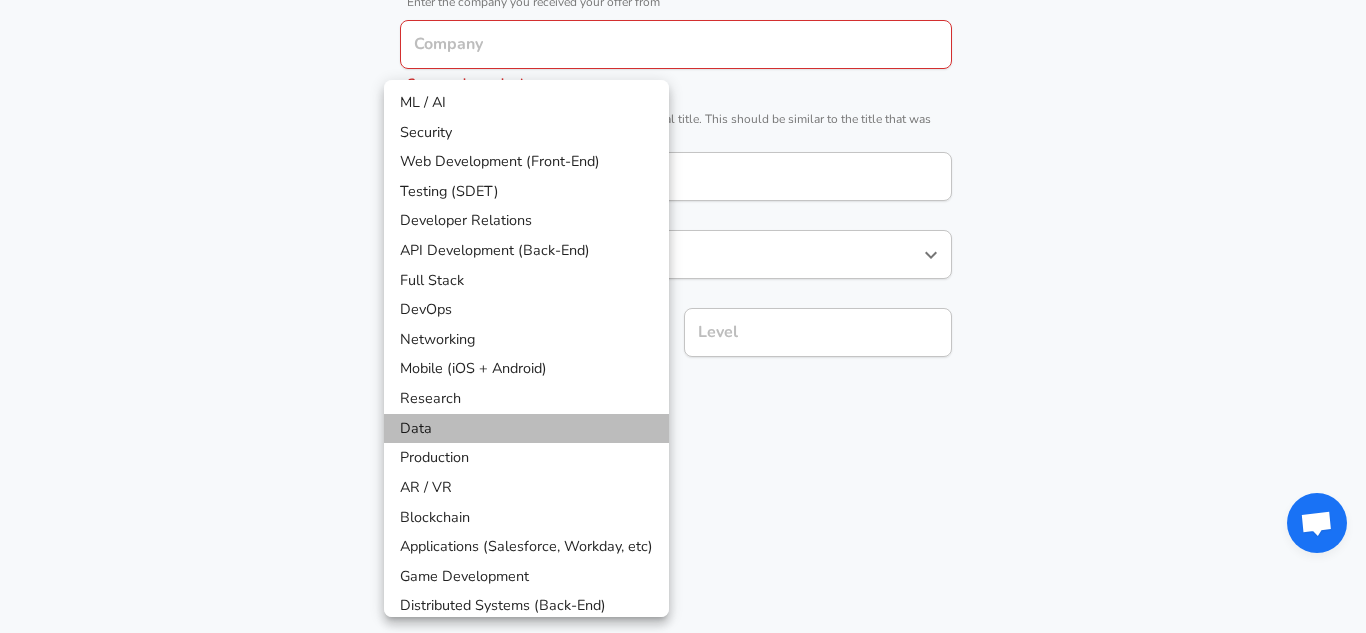 click on "Data" at bounding box center (526, 429) 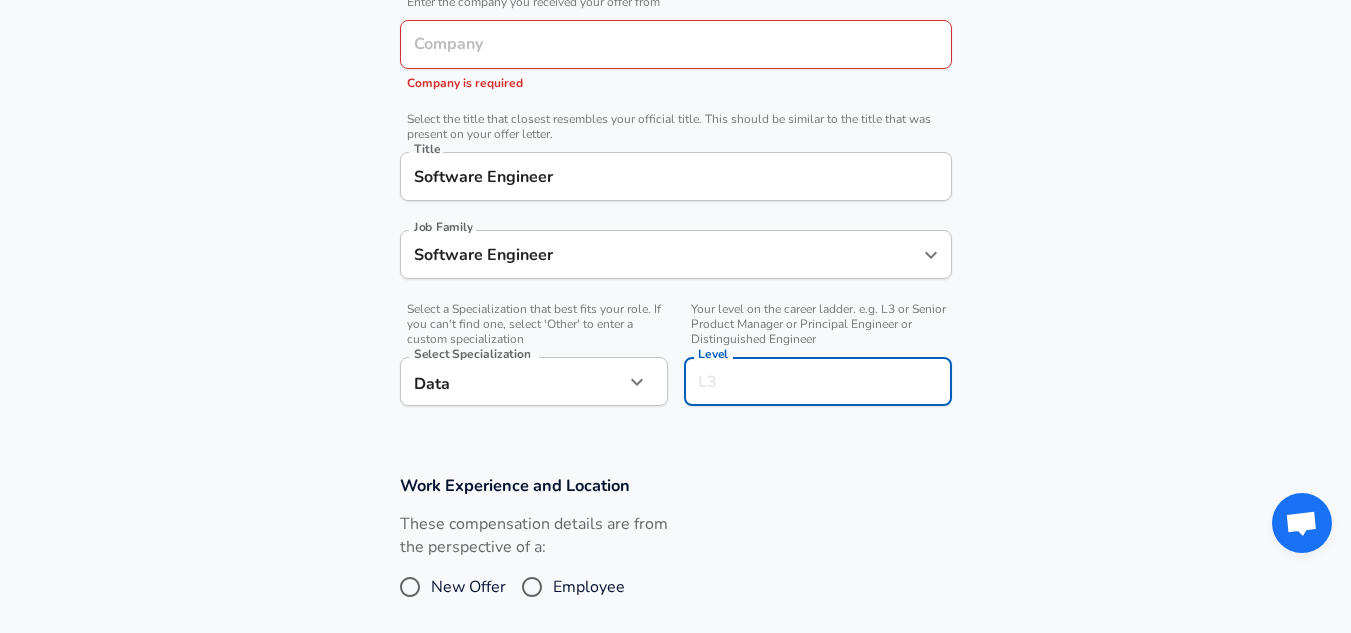 scroll, scrollTop: 463, scrollLeft: 0, axis: vertical 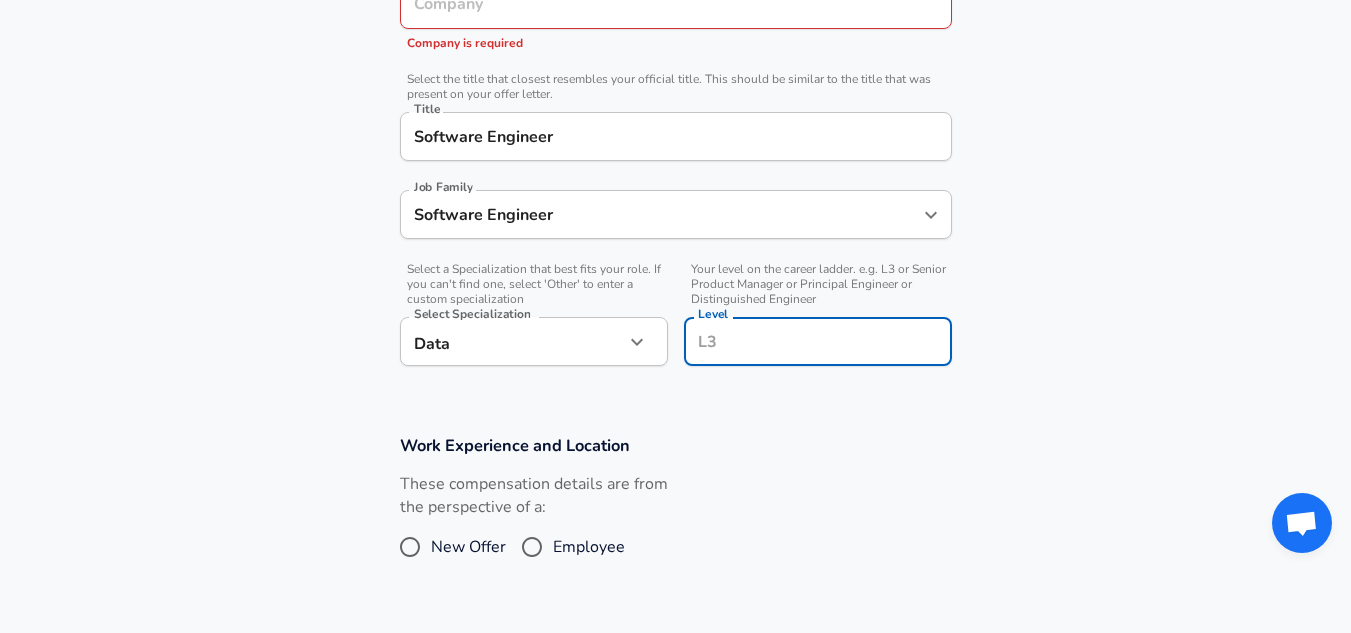 click on "Level" at bounding box center (818, 341) 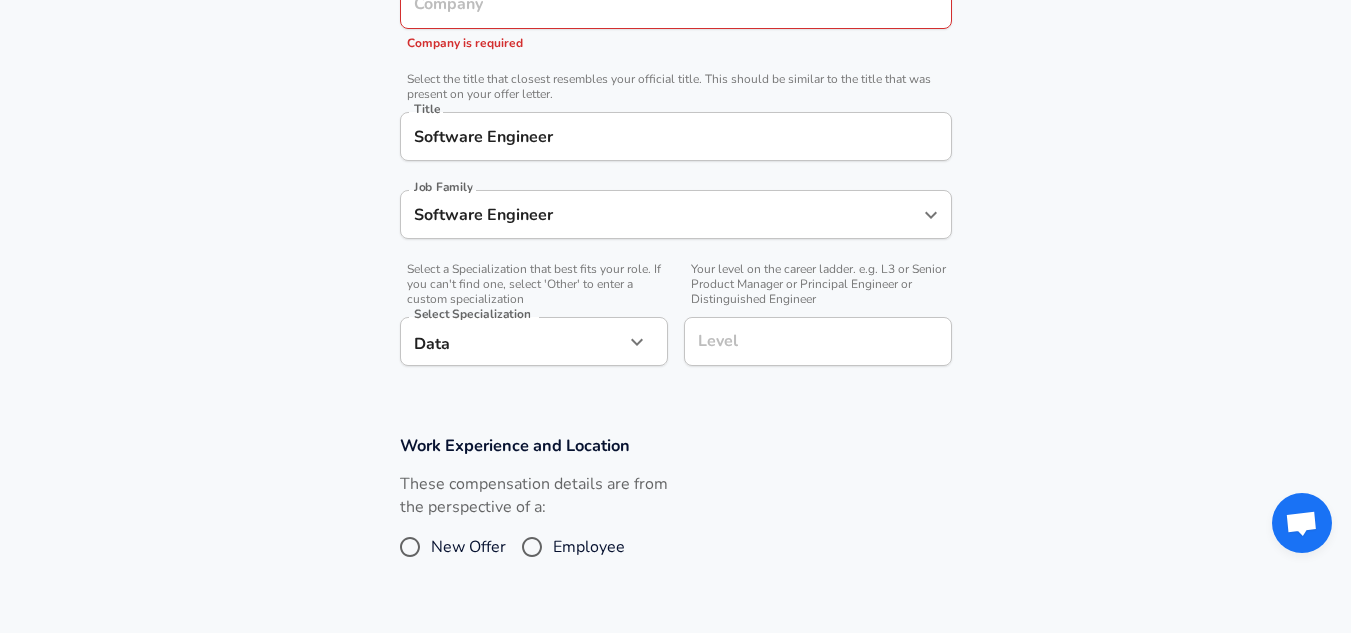click on "Work Experience and Location" at bounding box center (676, 445) 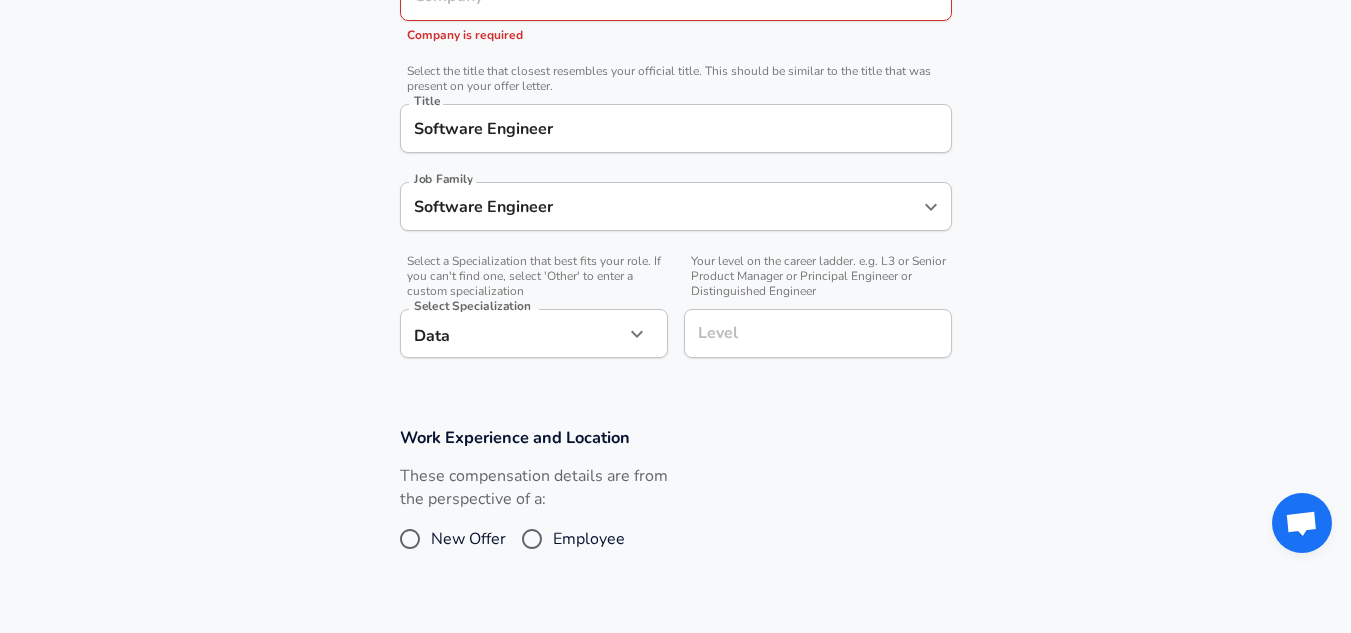 click on "Level" at bounding box center [818, 333] 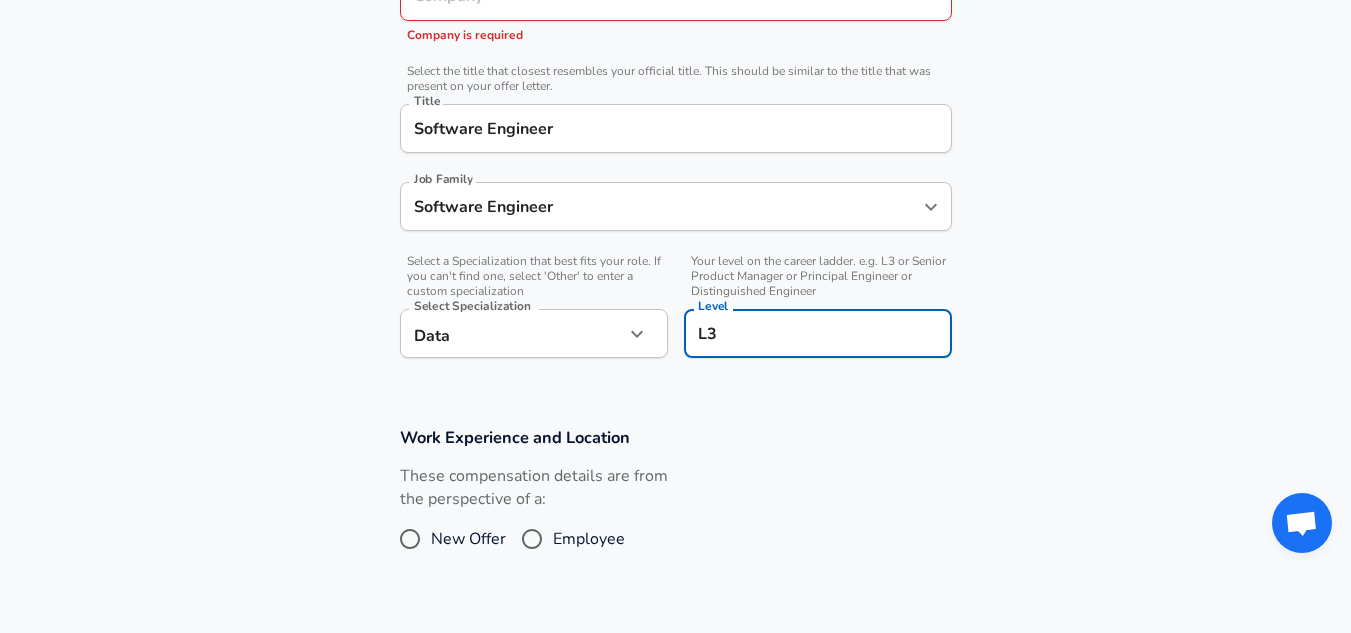 type on "L3" 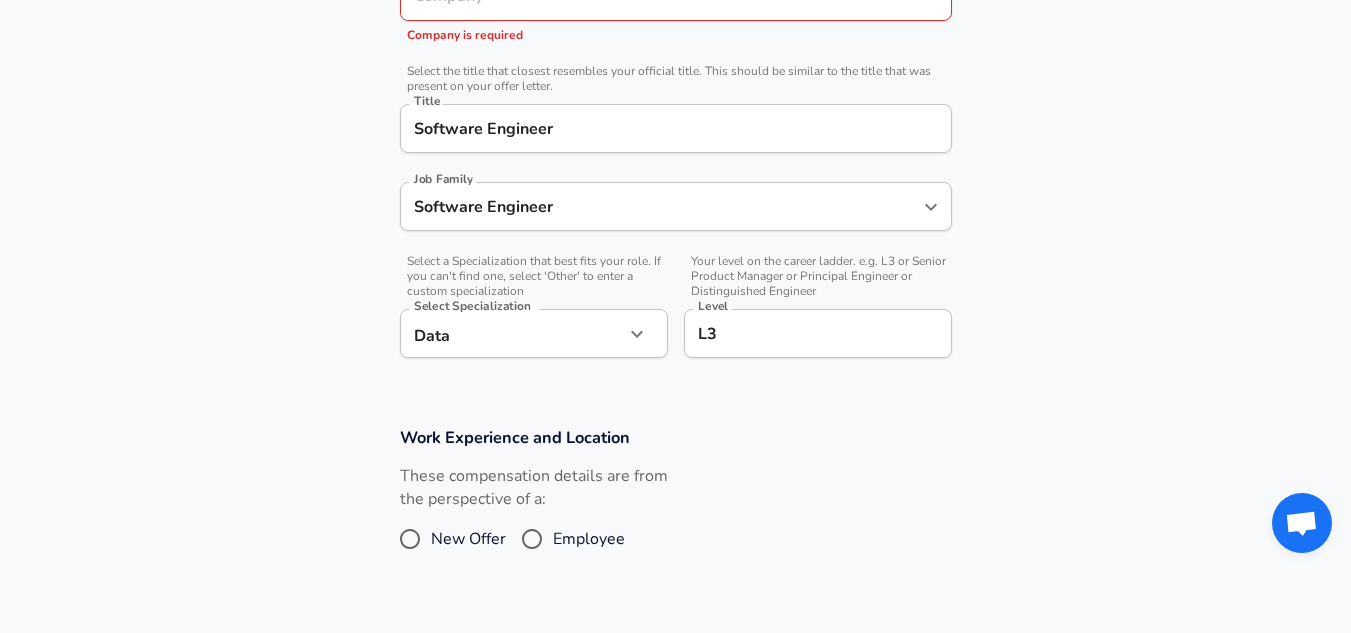click on "These compensation details are from the perspective of a: New Offer Employee" at bounding box center [668, 518] 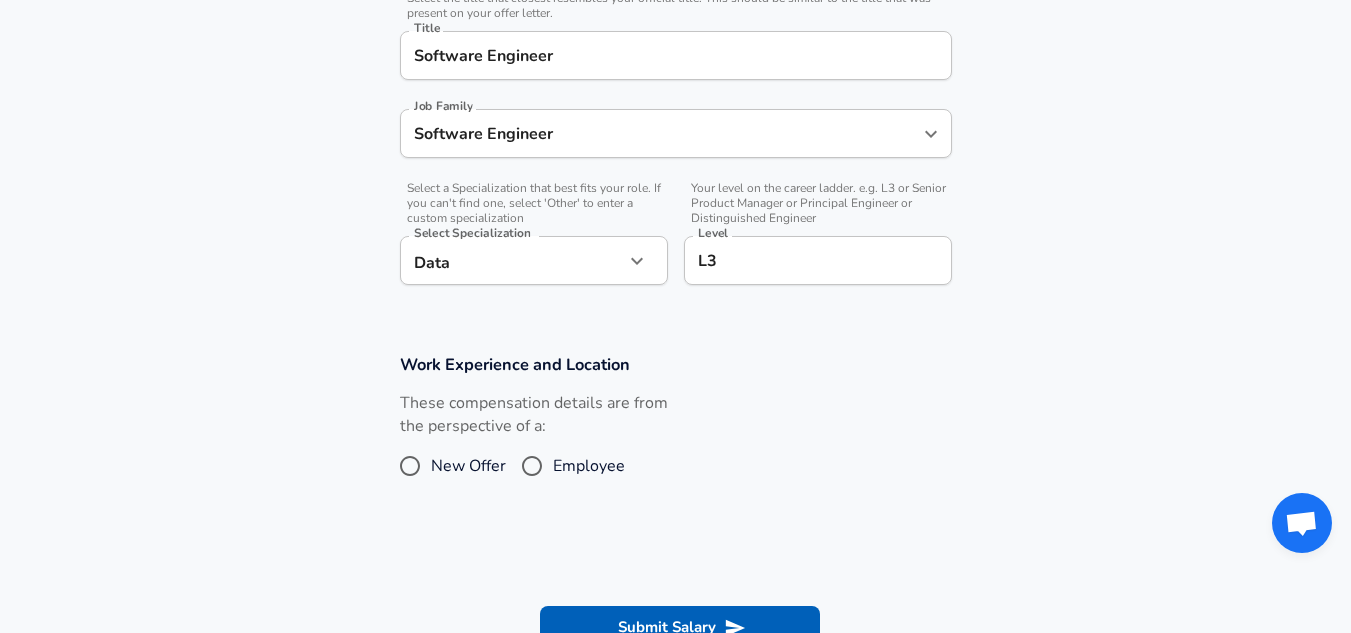 scroll, scrollTop: 624, scrollLeft: 0, axis: vertical 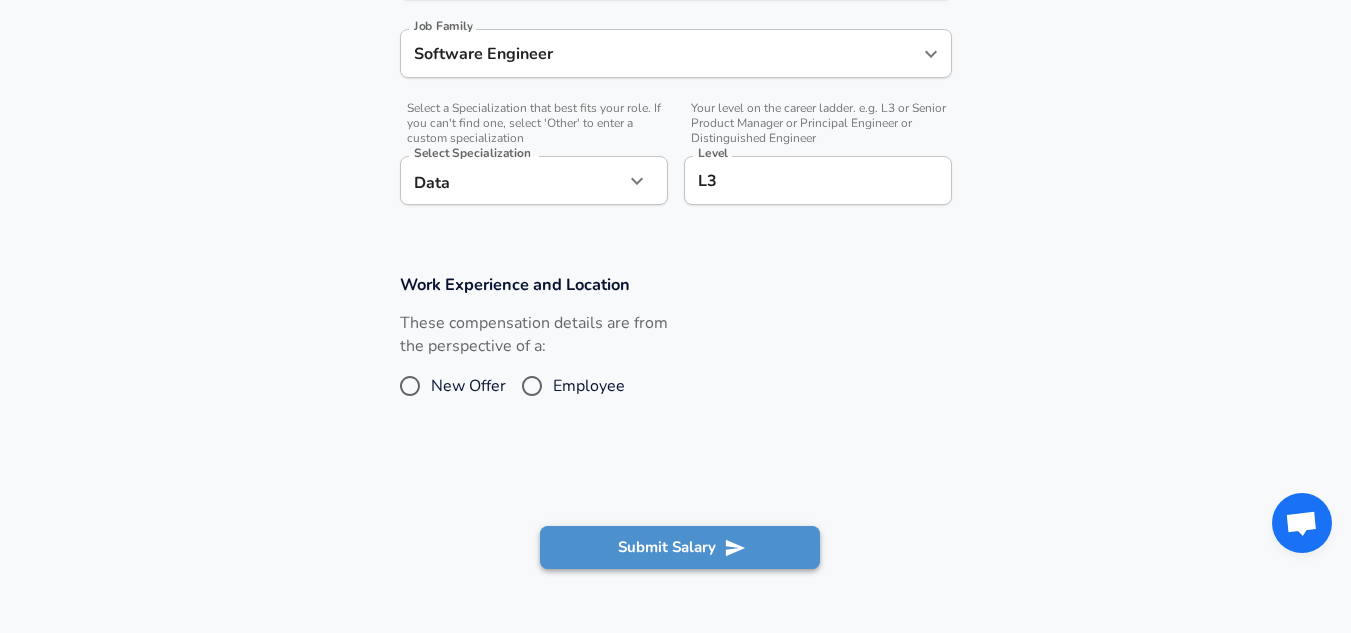 click on "Submit Salary" at bounding box center [680, 547] 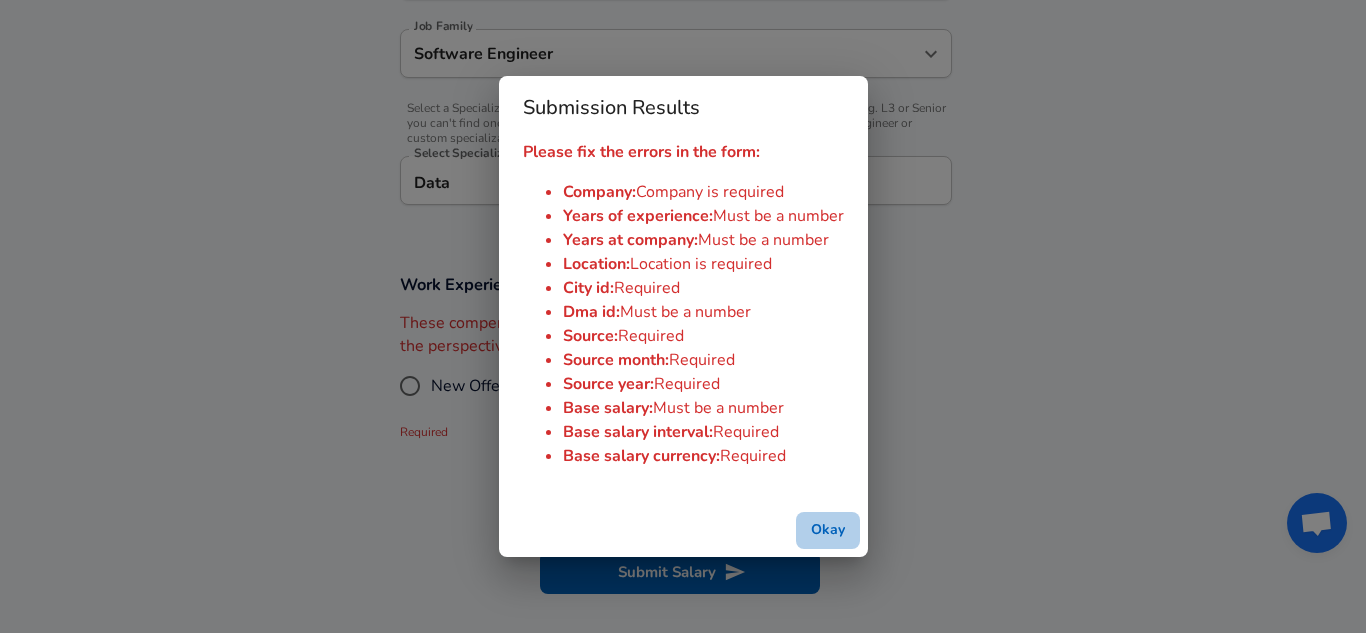 click on "Okay" at bounding box center (828, 530) 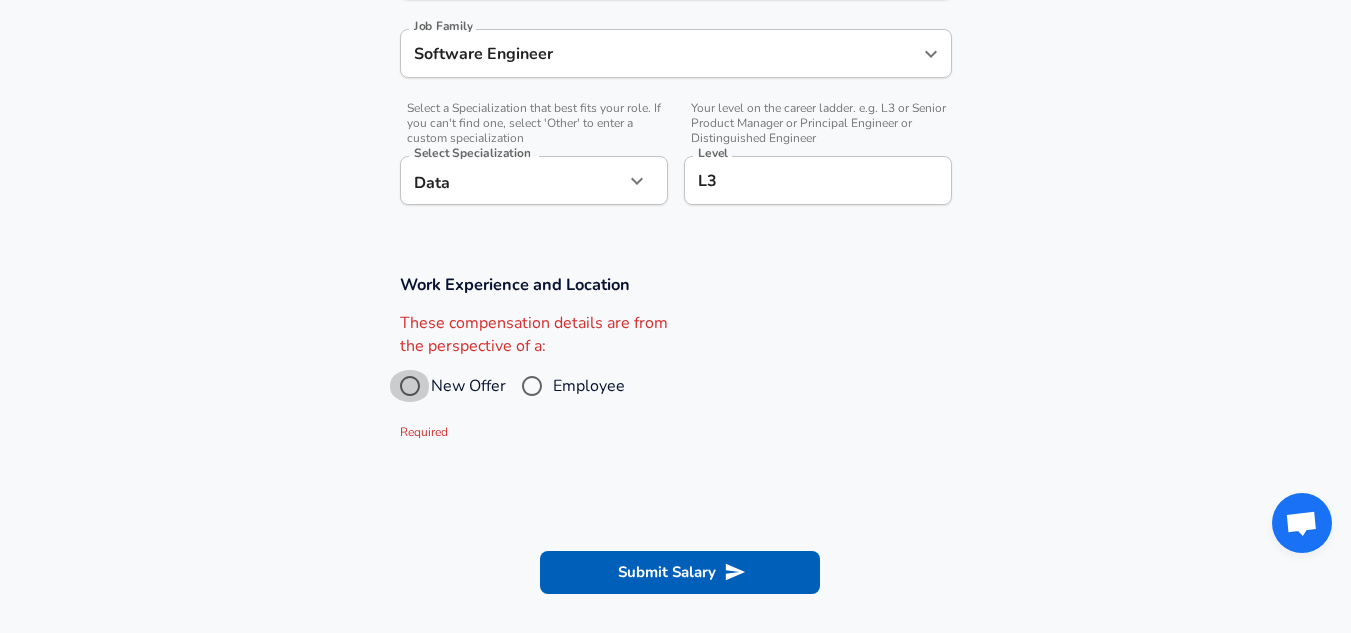 click on "New Offer" at bounding box center (410, 386) 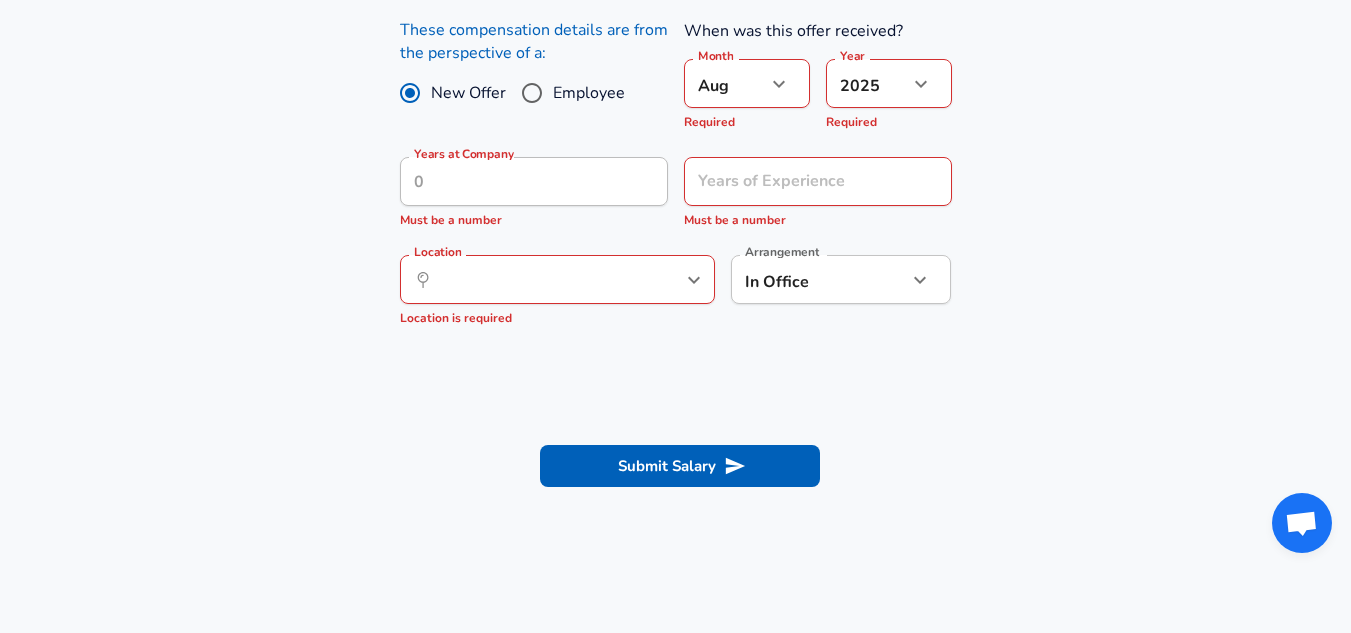 scroll, scrollTop: 759, scrollLeft: 0, axis: vertical 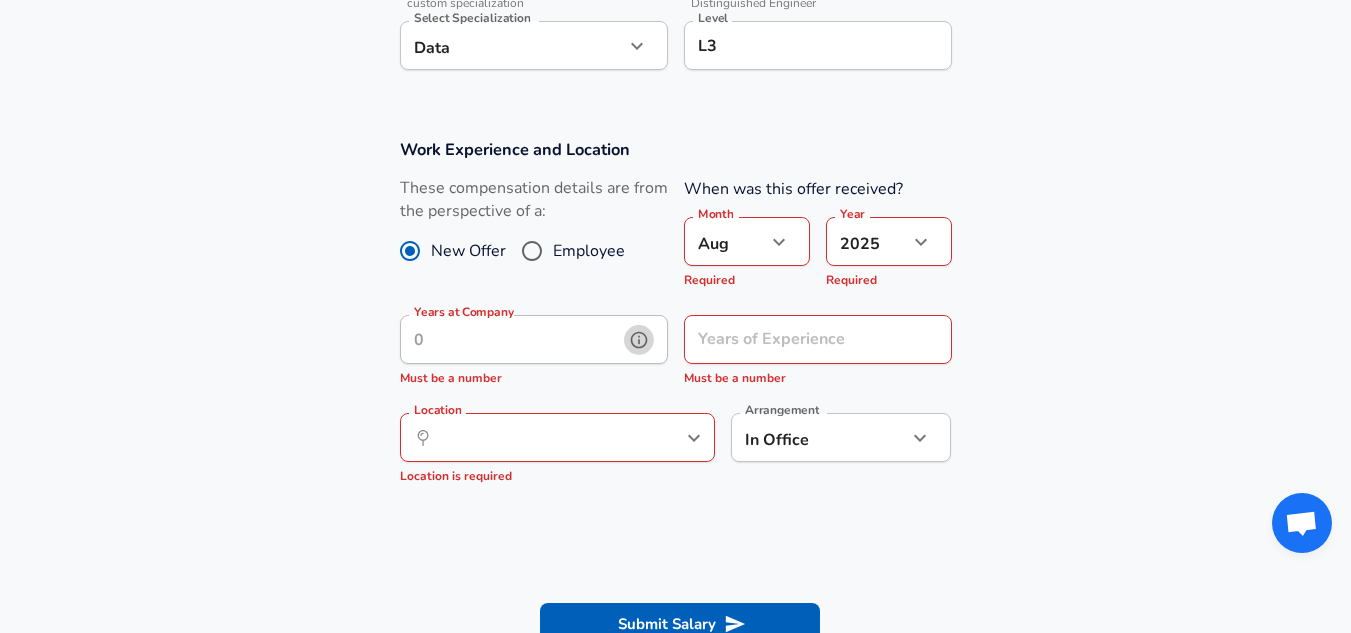 click 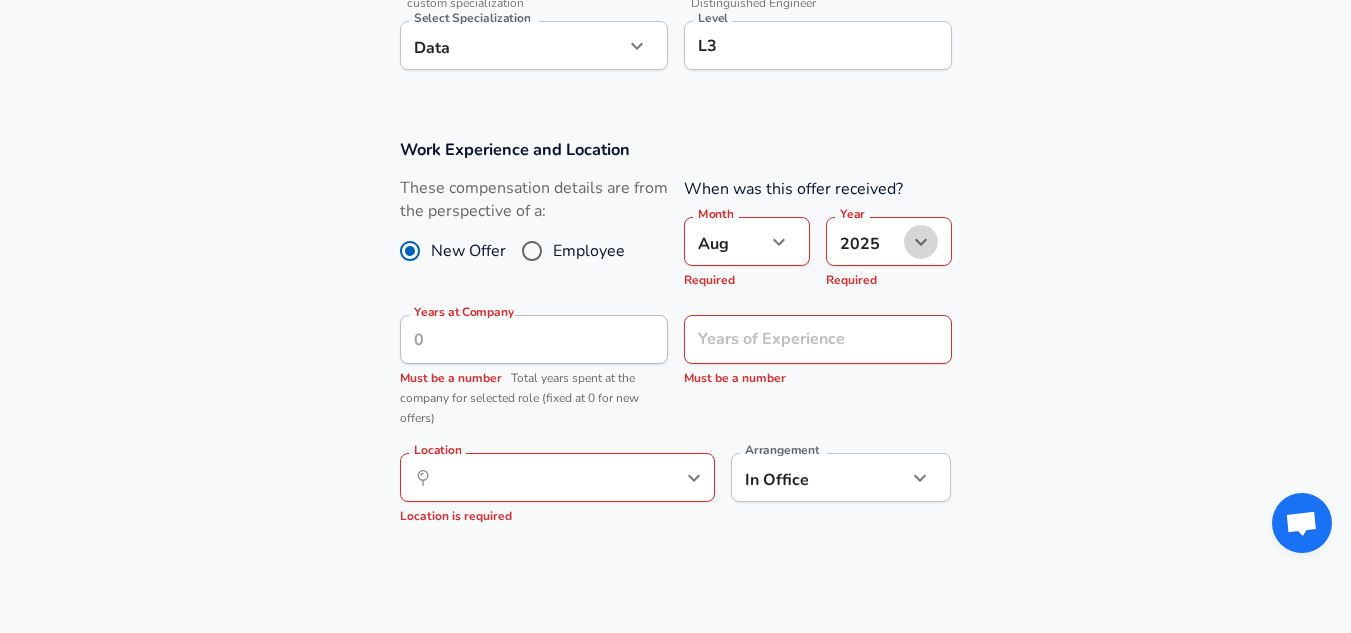 click 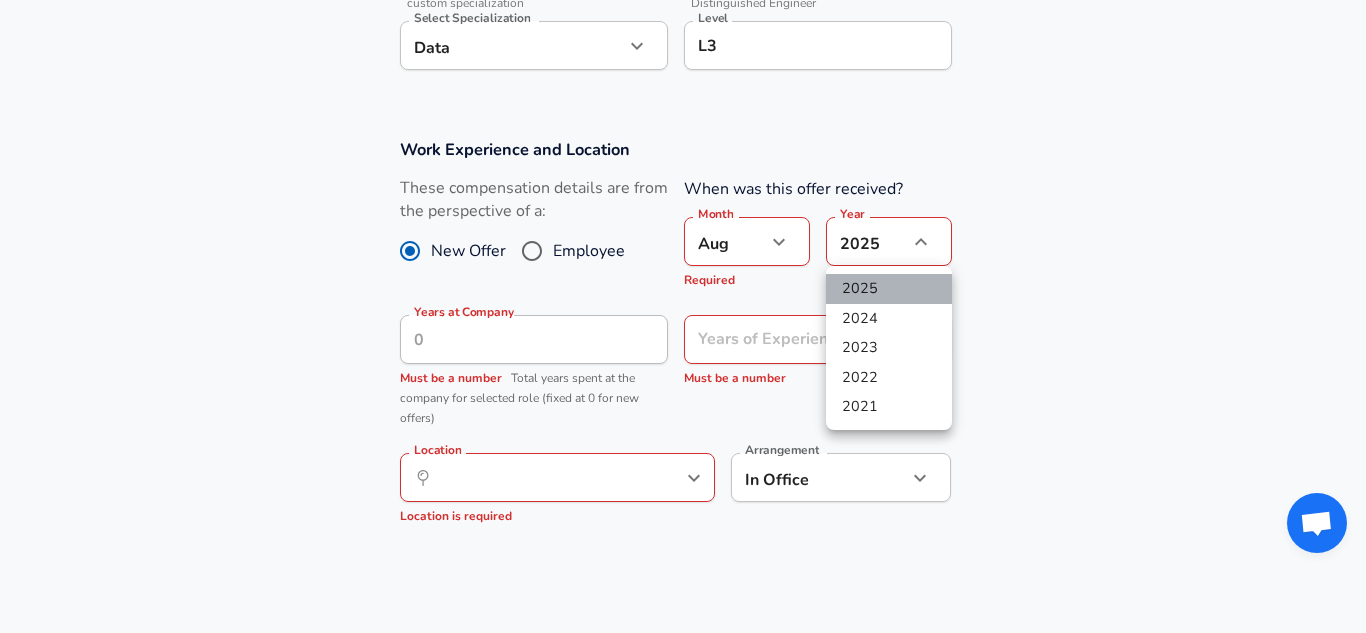 click on "2025" at bounding box center [889, 289] 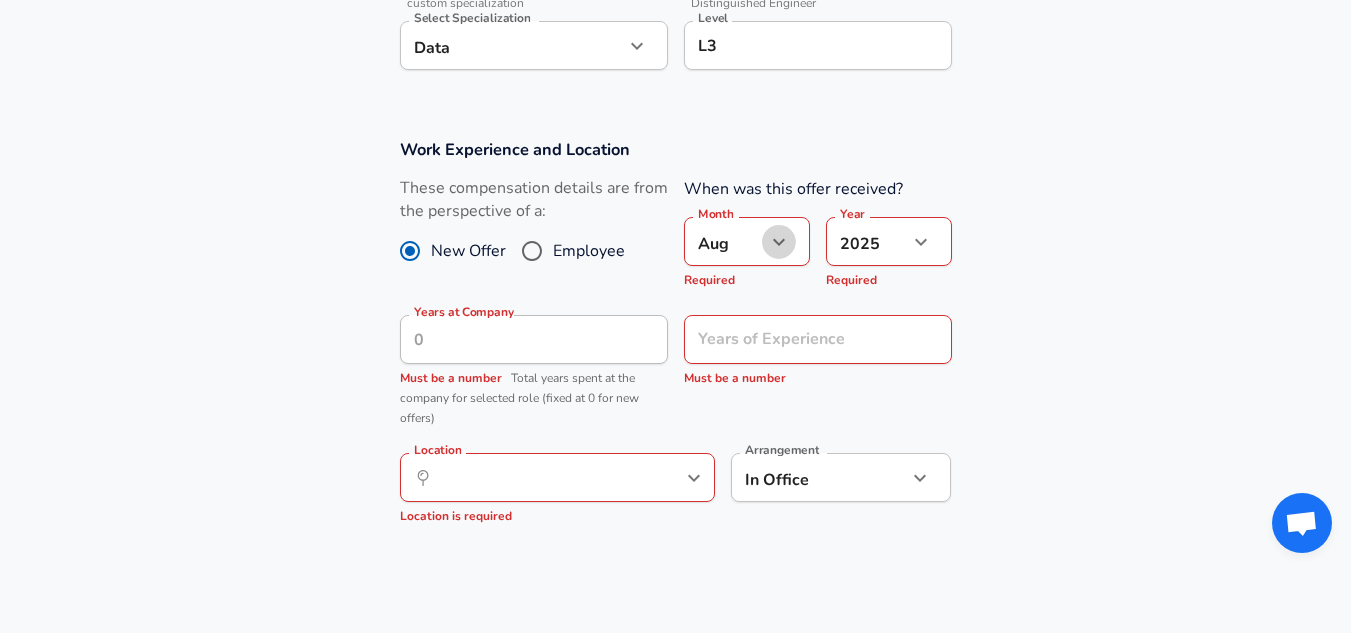 click 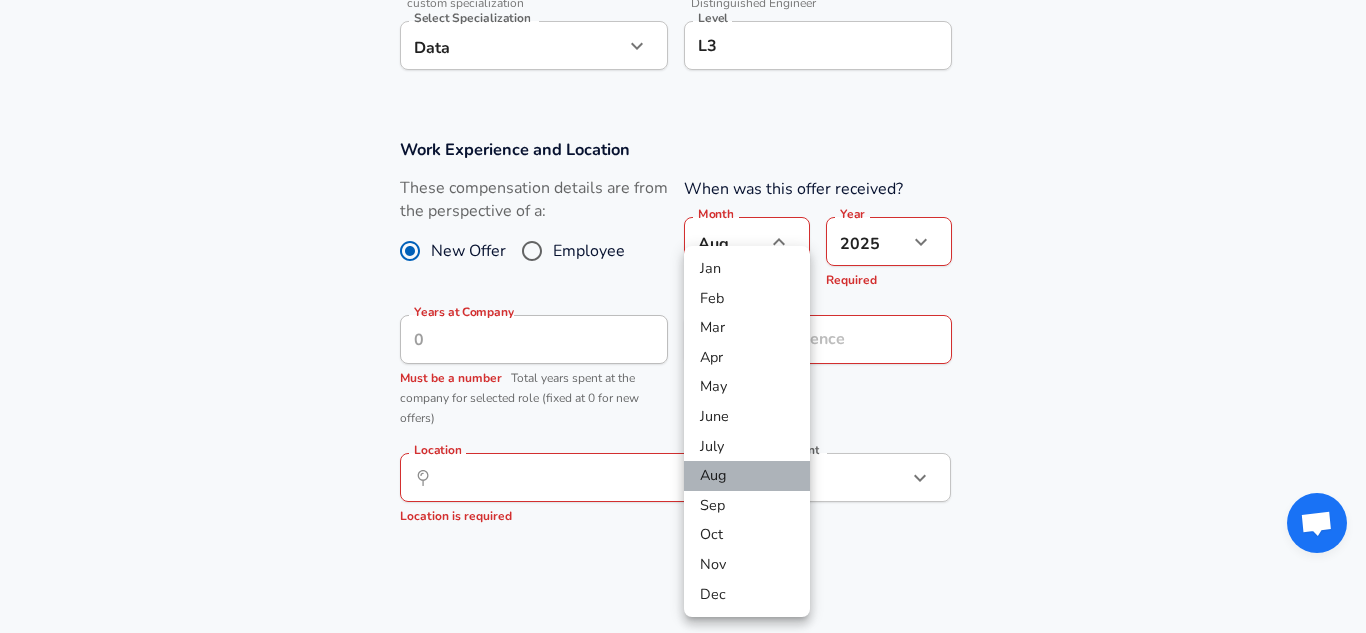 click on "Aug" at bounding box center [747, 476] 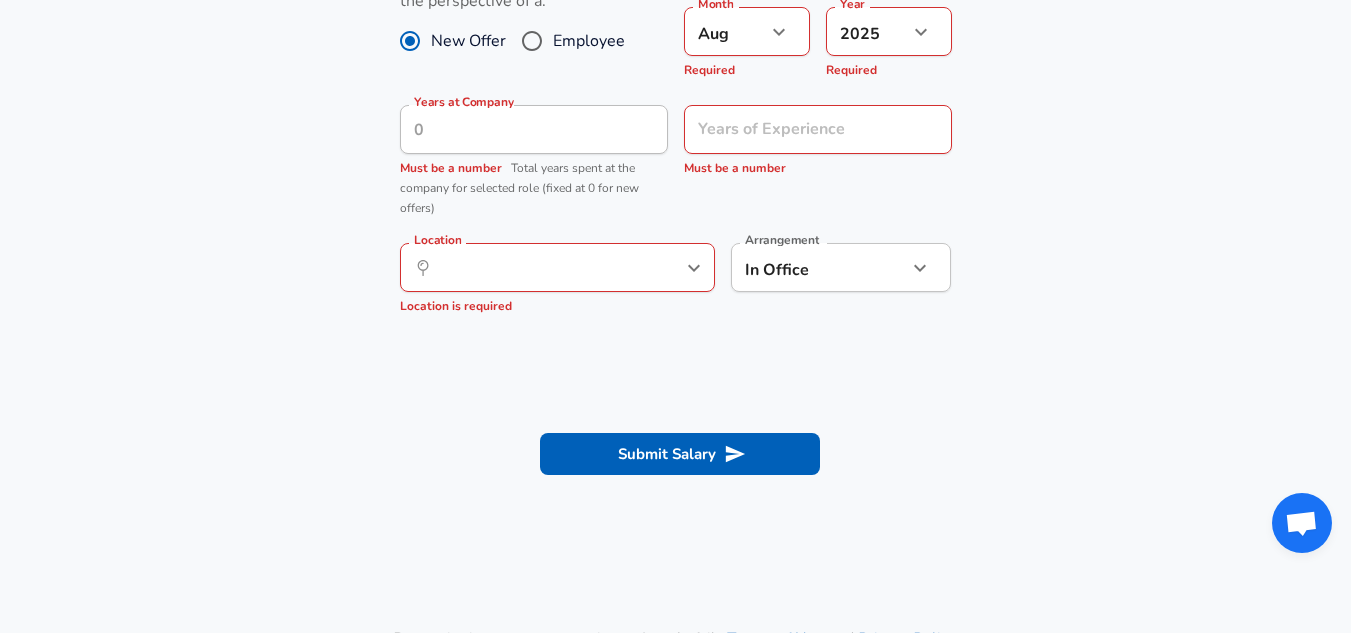 scroll, scrollTop: 970, scrollLeft: 0, axis: vertical 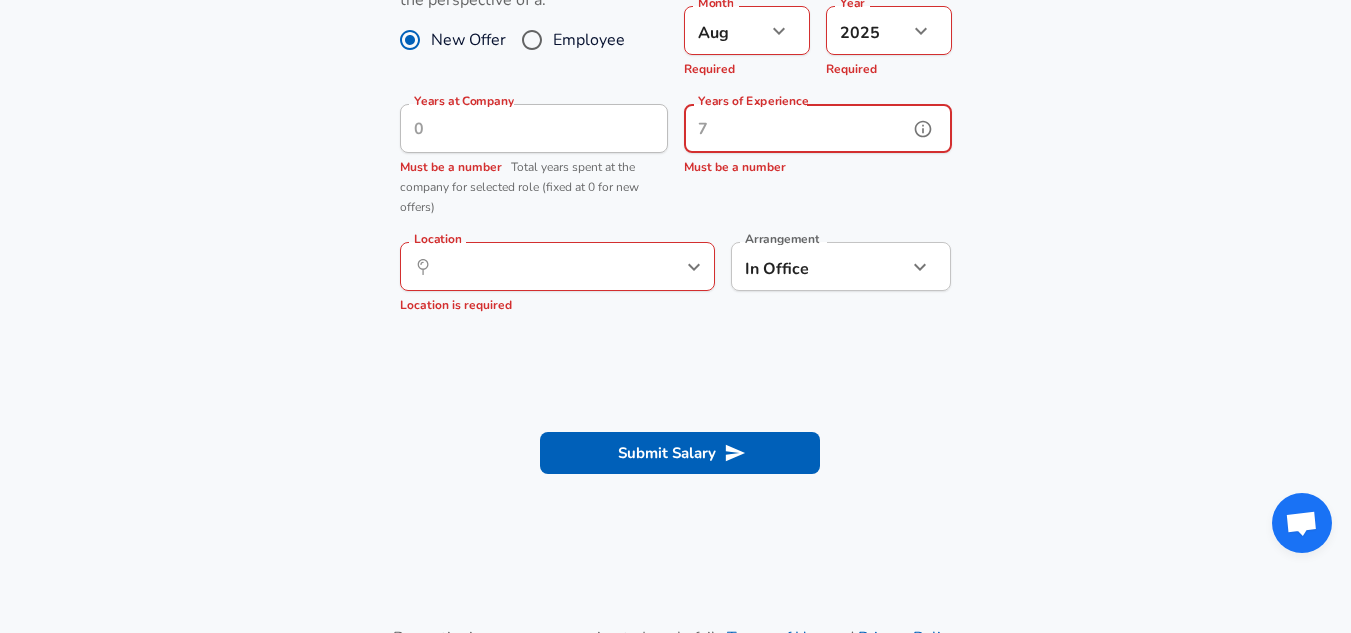 click on "Years of Experience" at bounding box center (796, 128) 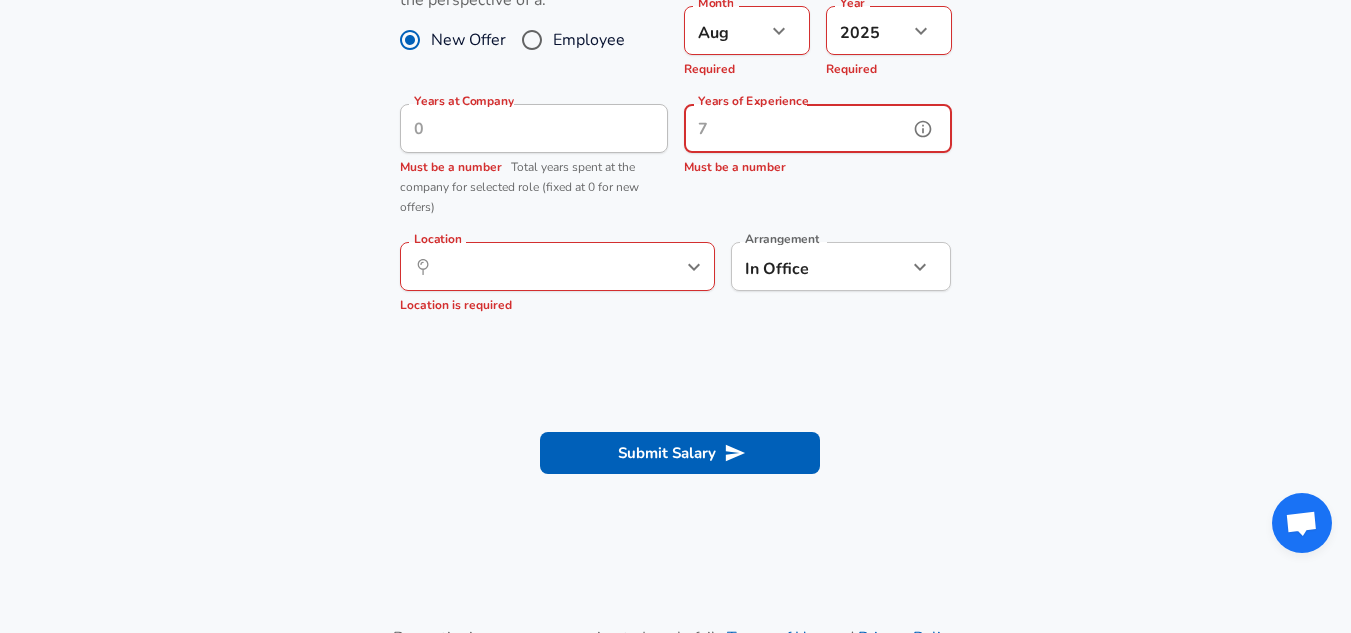 type on "12" 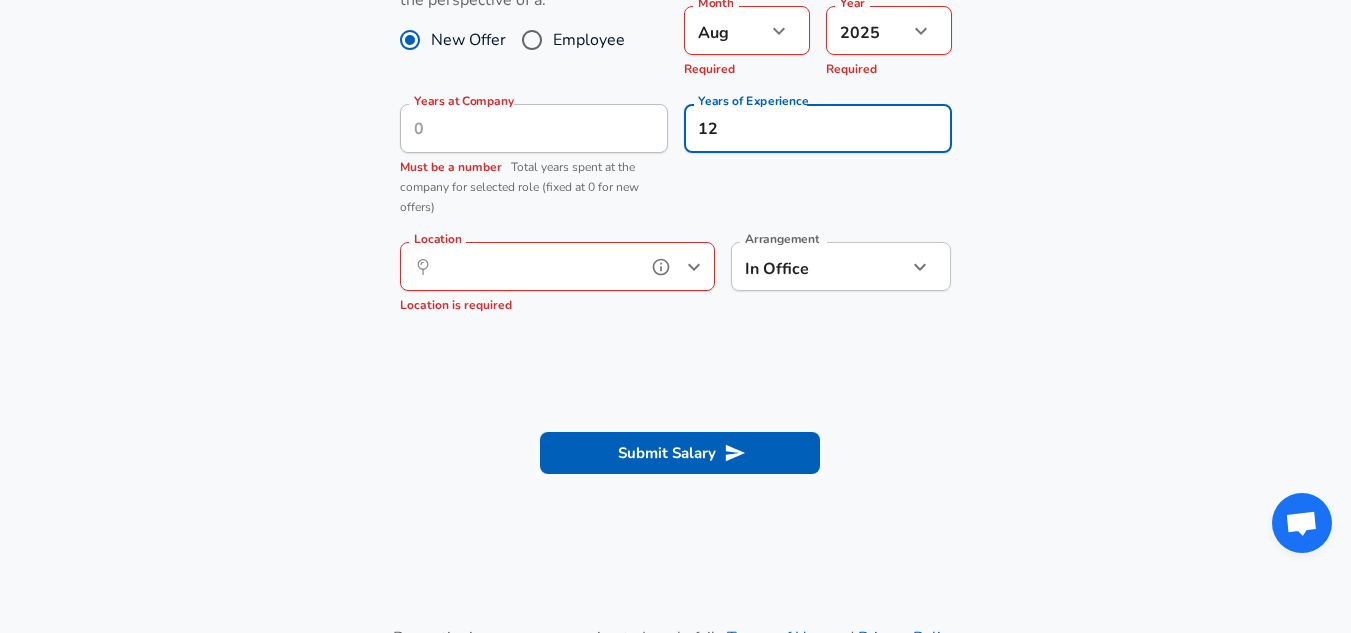 click on "Location" at bounding box center (535, 266) 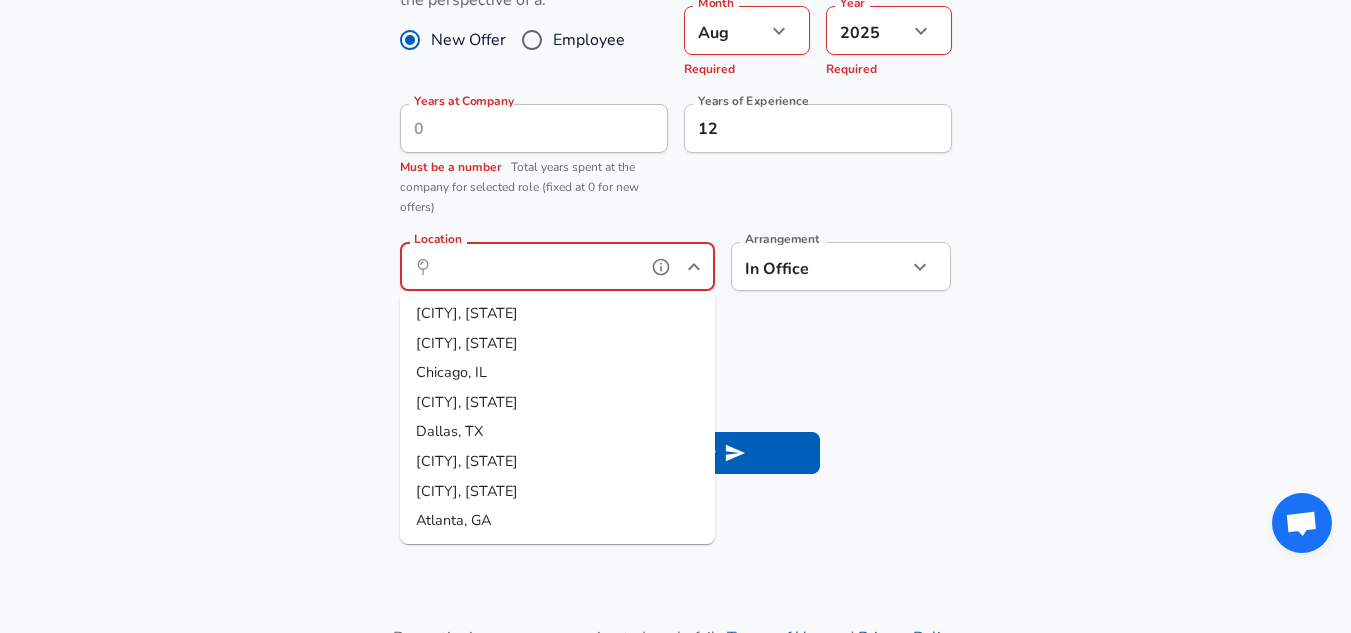 click on "New York, NY" at bounding box center (557, 314) 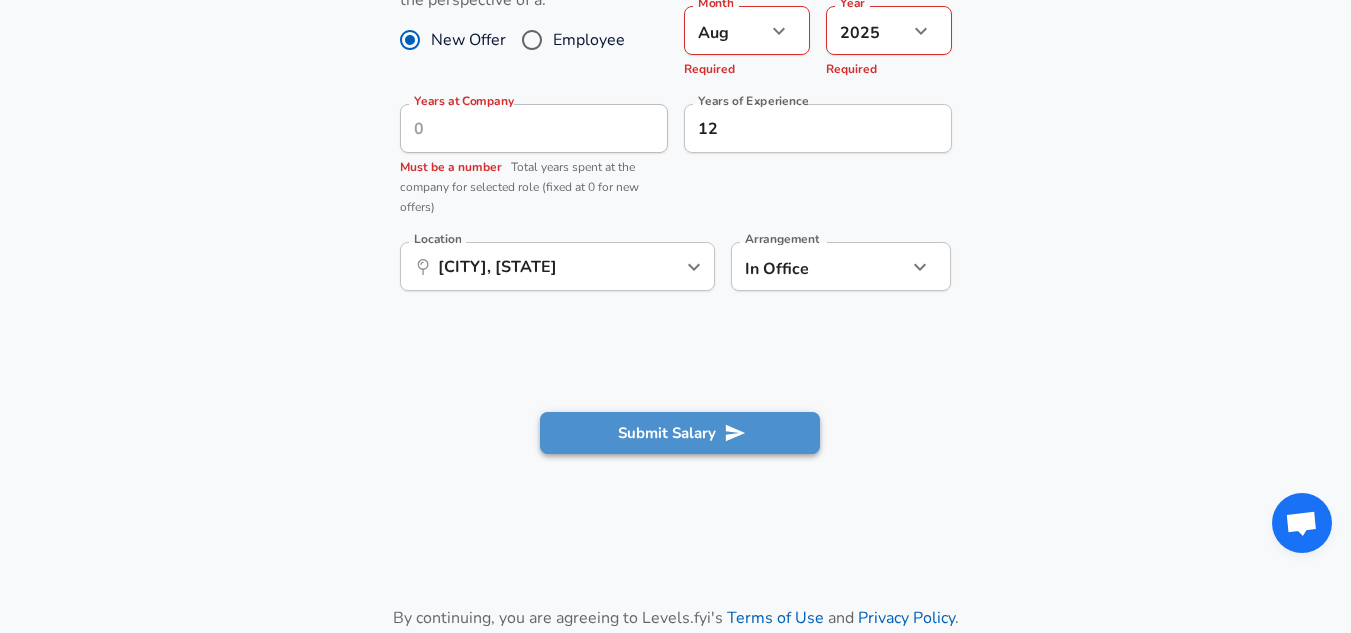 click on "Submit Salary" at bounding box center (680, 433) 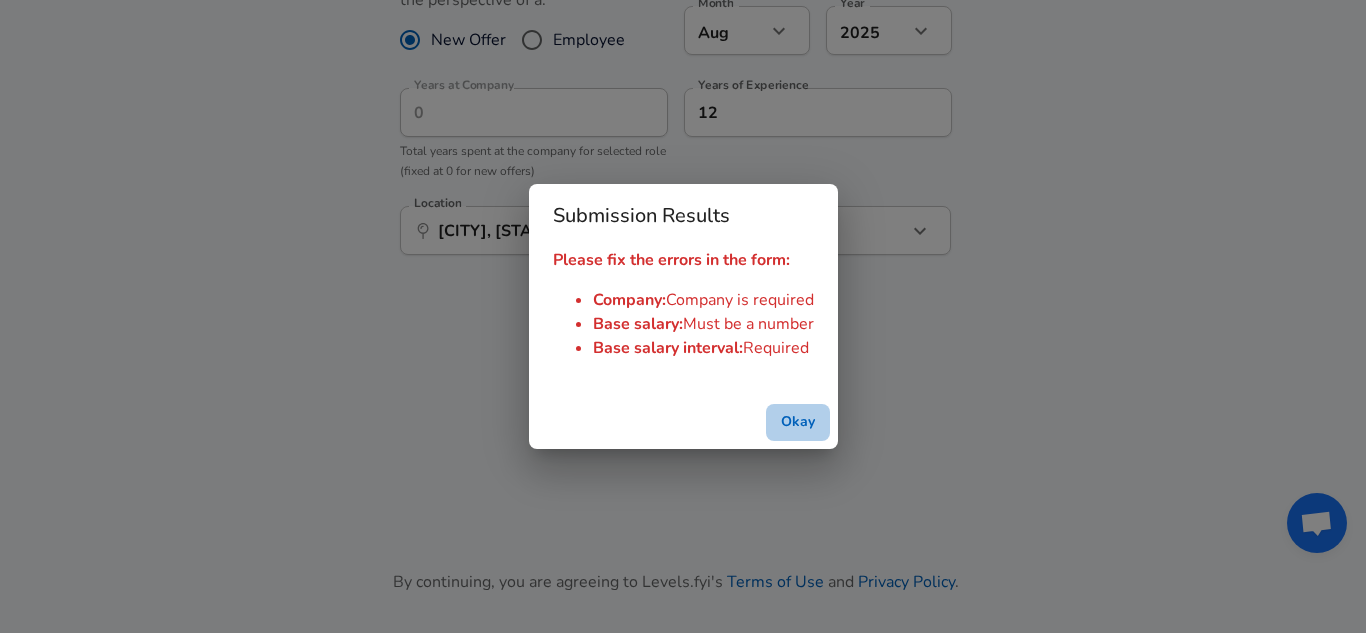 click on "Okay" at bounding box center [798, 422] 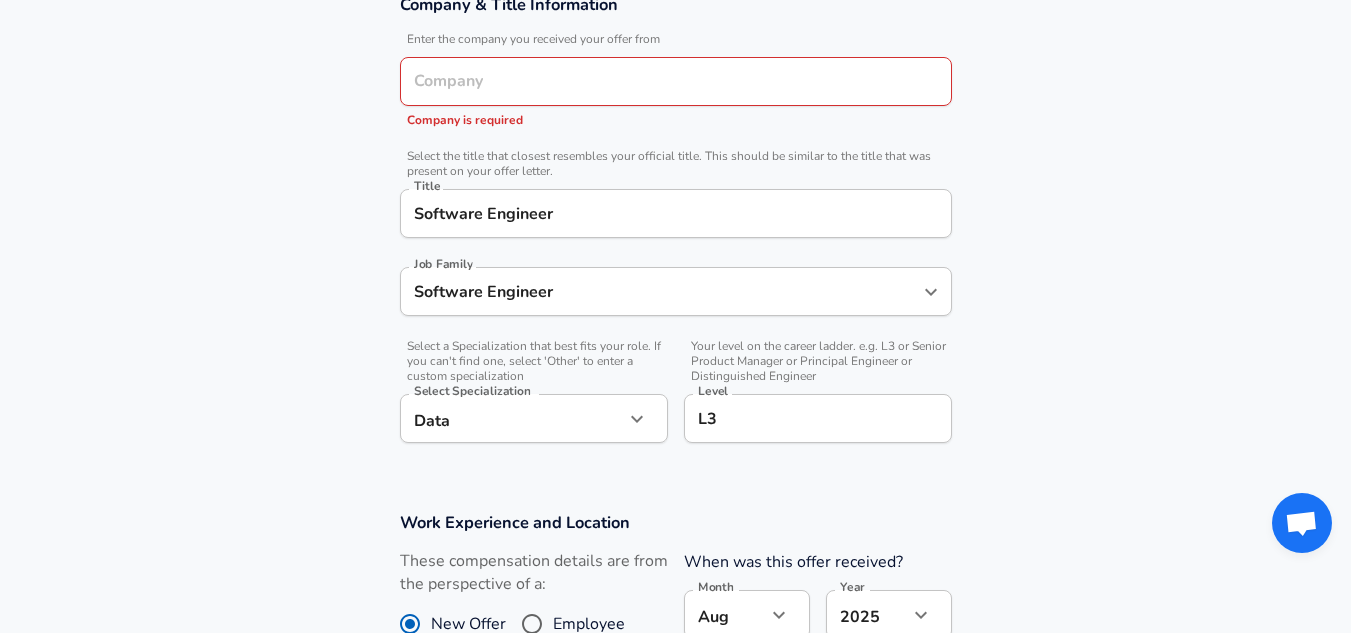 scroll, scrollTop: 297, scrollLeft: 0, axis: vertical 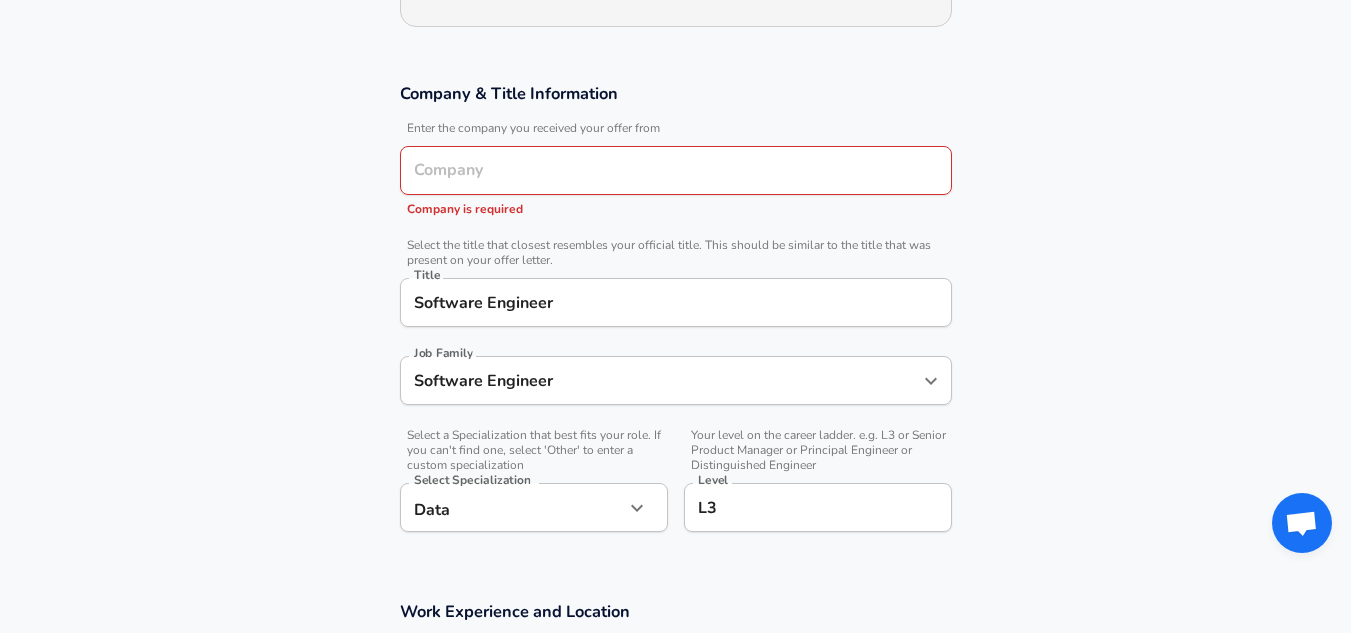 click on "Company" at bounding box center (676, 170) 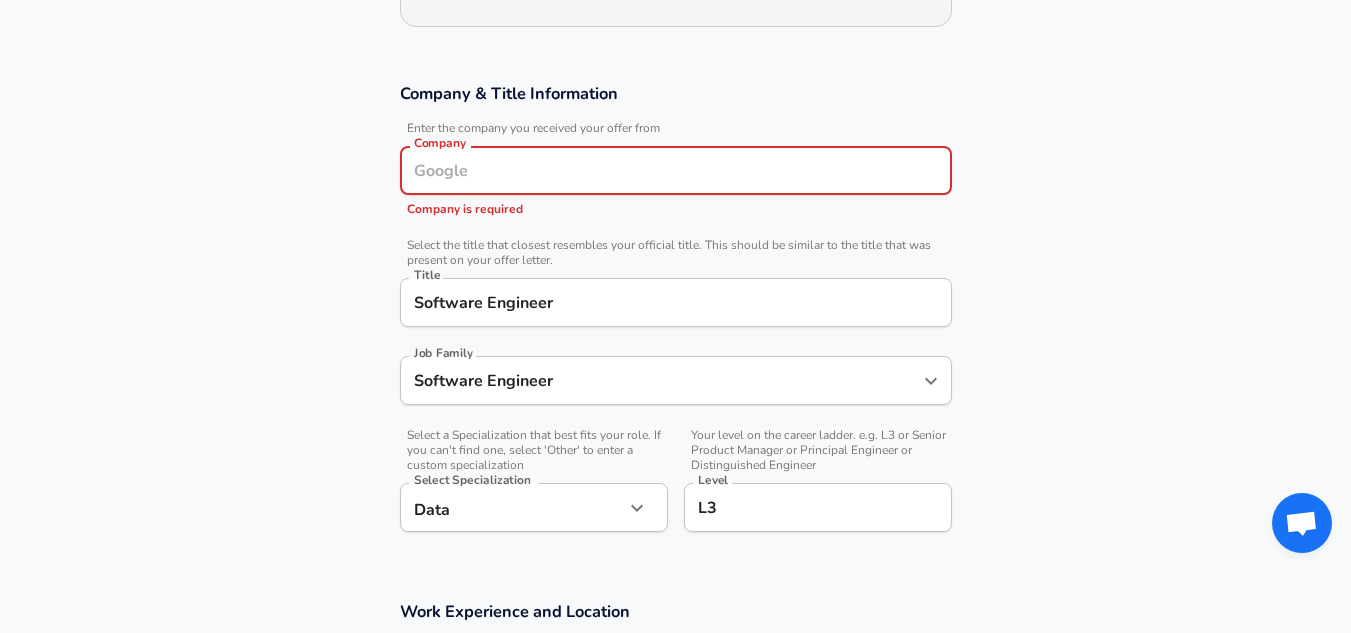 click on "Company" at bounding box center (676, 170) 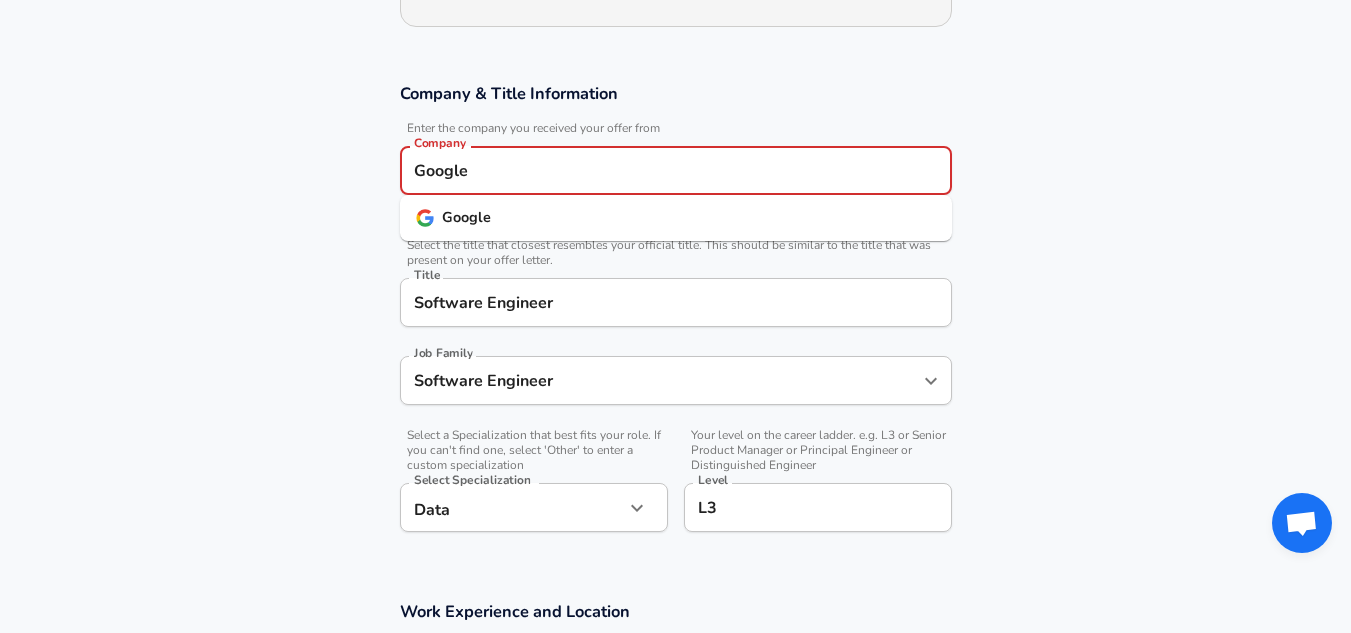 click on "Google" at bounding box center (676, 218) 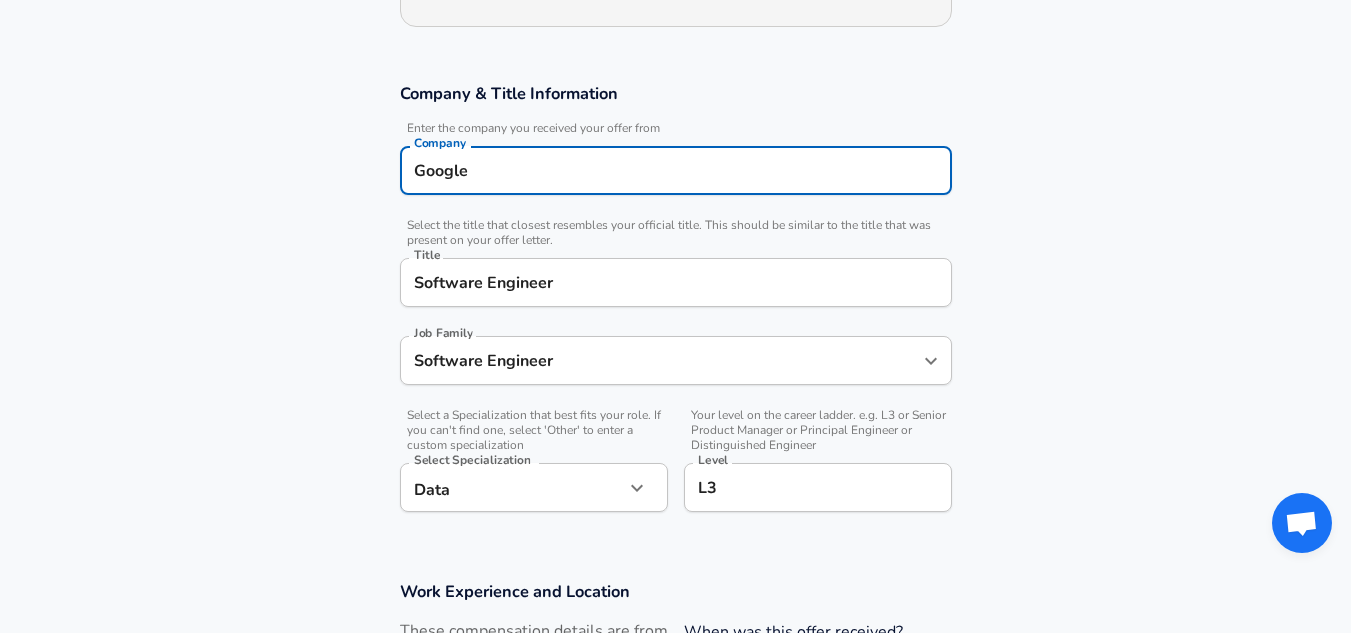type on "Google" 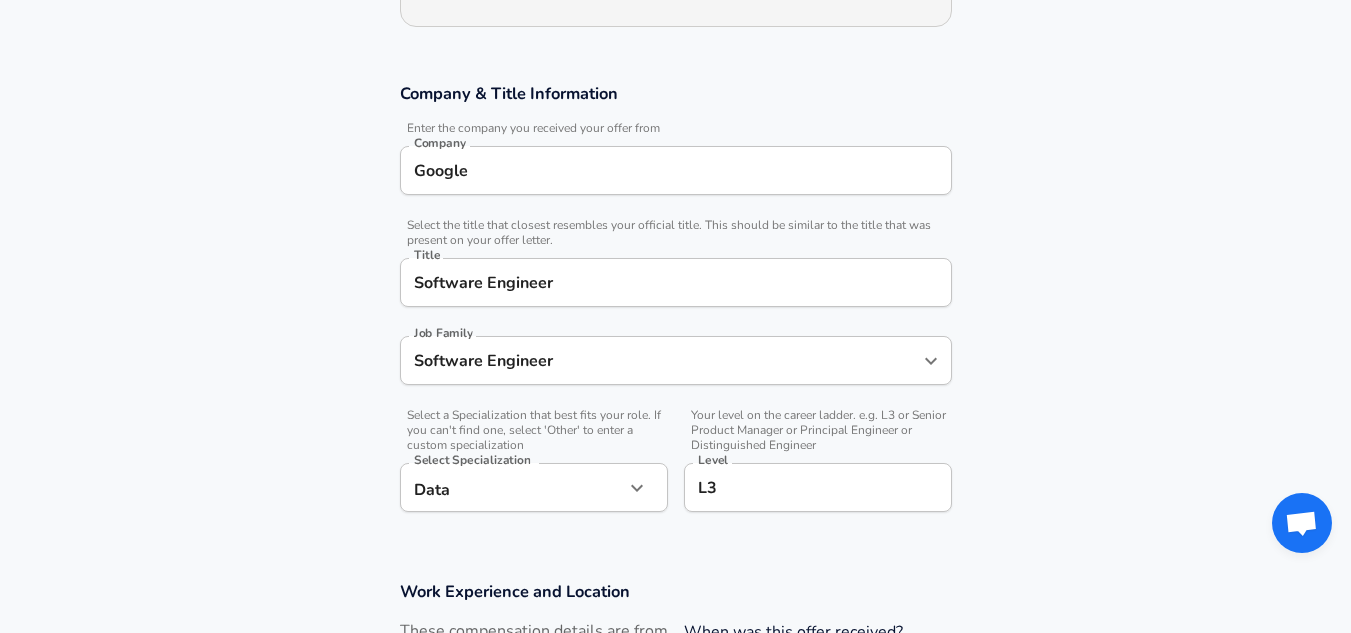 click on "Company & Title Information   Enter the company you received your offer from Company Google Company   Select the title that closest resembles your official title. This should be similar to the title that was present on your offer letter. Title Software Engineer Title Job Family Software Engineer Job Family   Select a Specialization that best fits your role. If you can't find one, select 'Other' to enter a custom specialization Select Specialization Data Data Select Specialization   Your level on the career ladder. e.g. L3 or Senior Product Manager or Principal Engineer or Distinguished Engineer Level L3 Level" at bounding box center [675, 308] 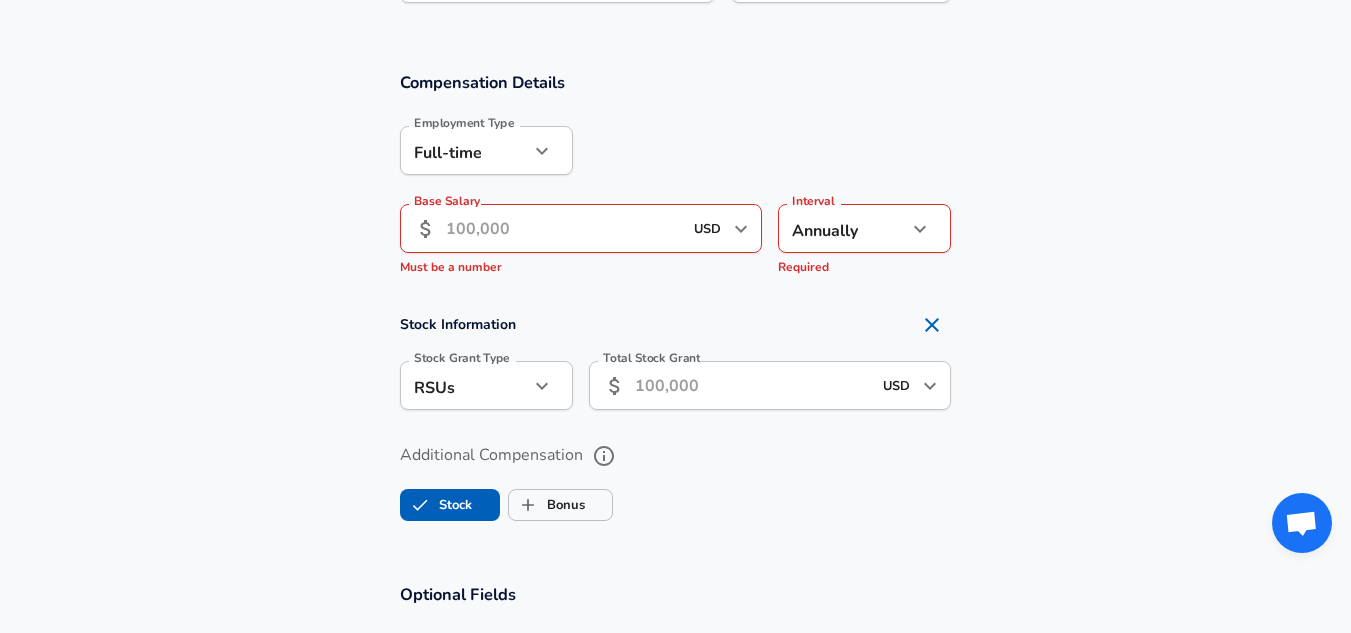 scroll, scrollTop: 1203, scrollLeft: 0, axis: vertical 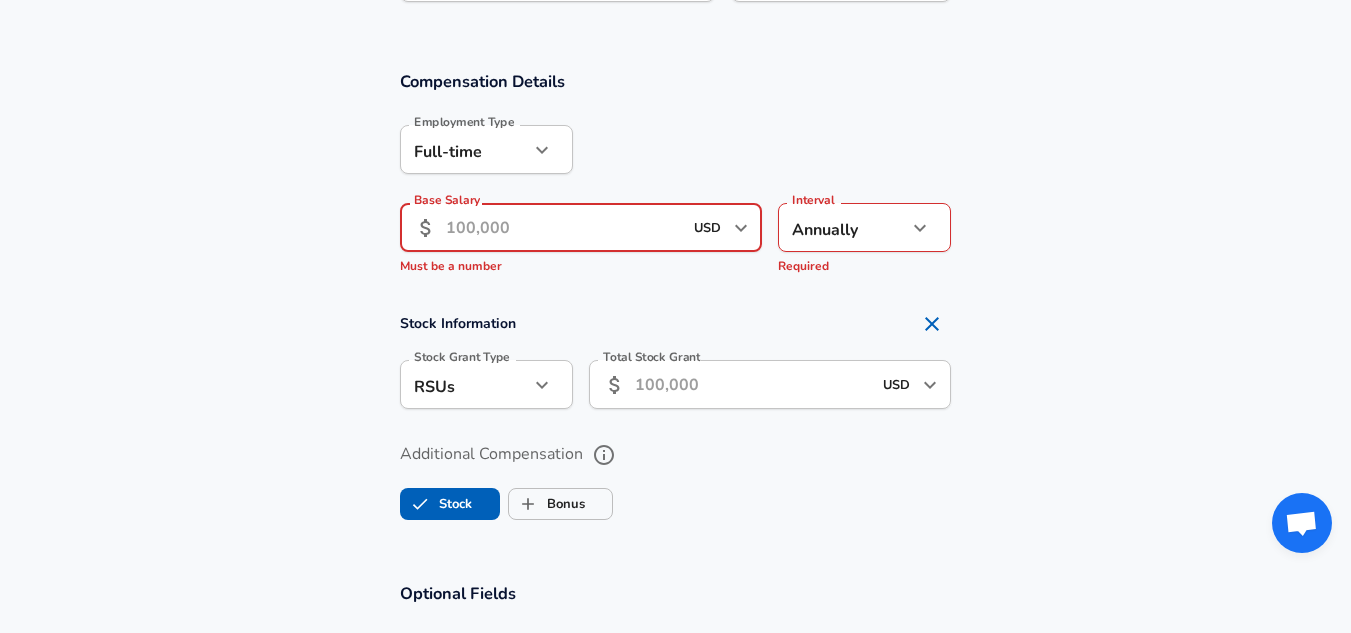 click on "Base Salary" at bounding box center [564, 227] 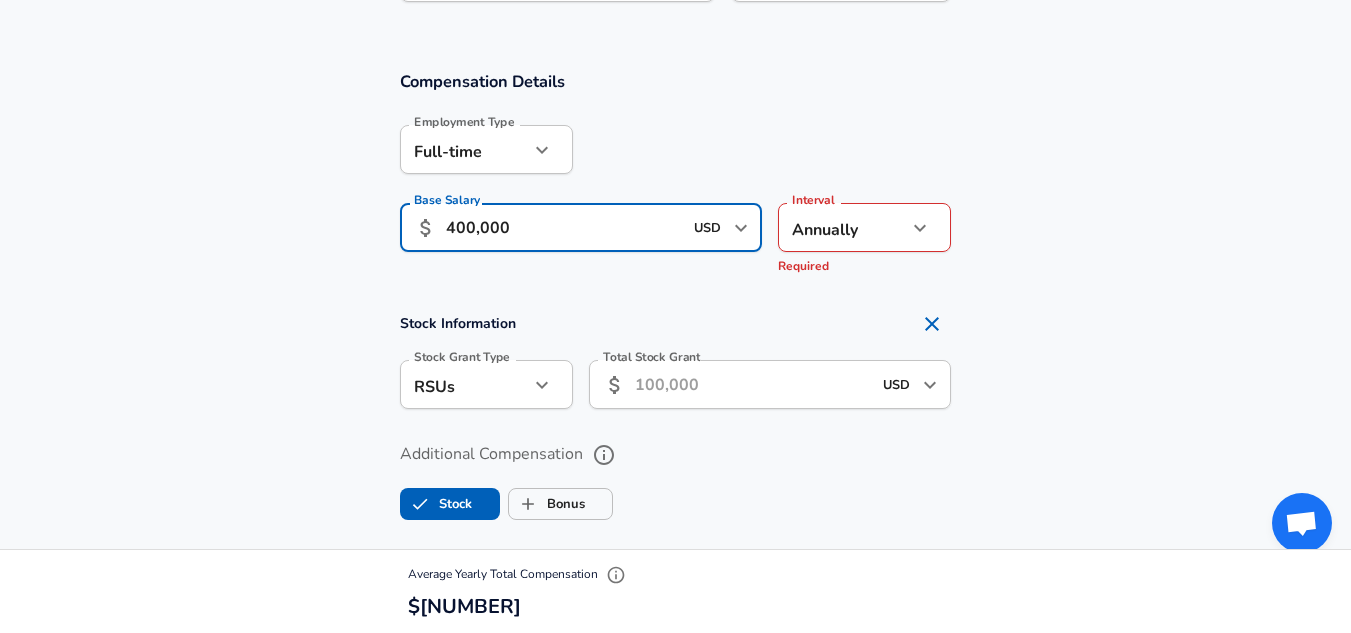 type on "400,000" 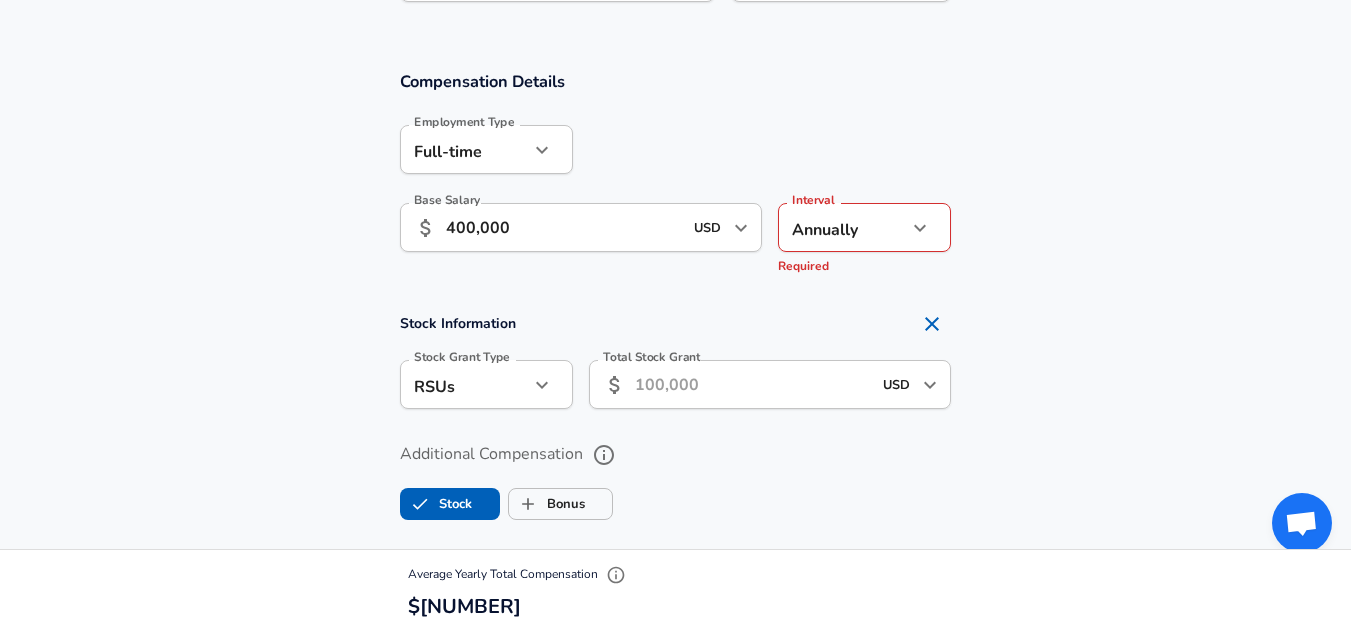 click on "Stock Information" at bounding box center [676, 324] 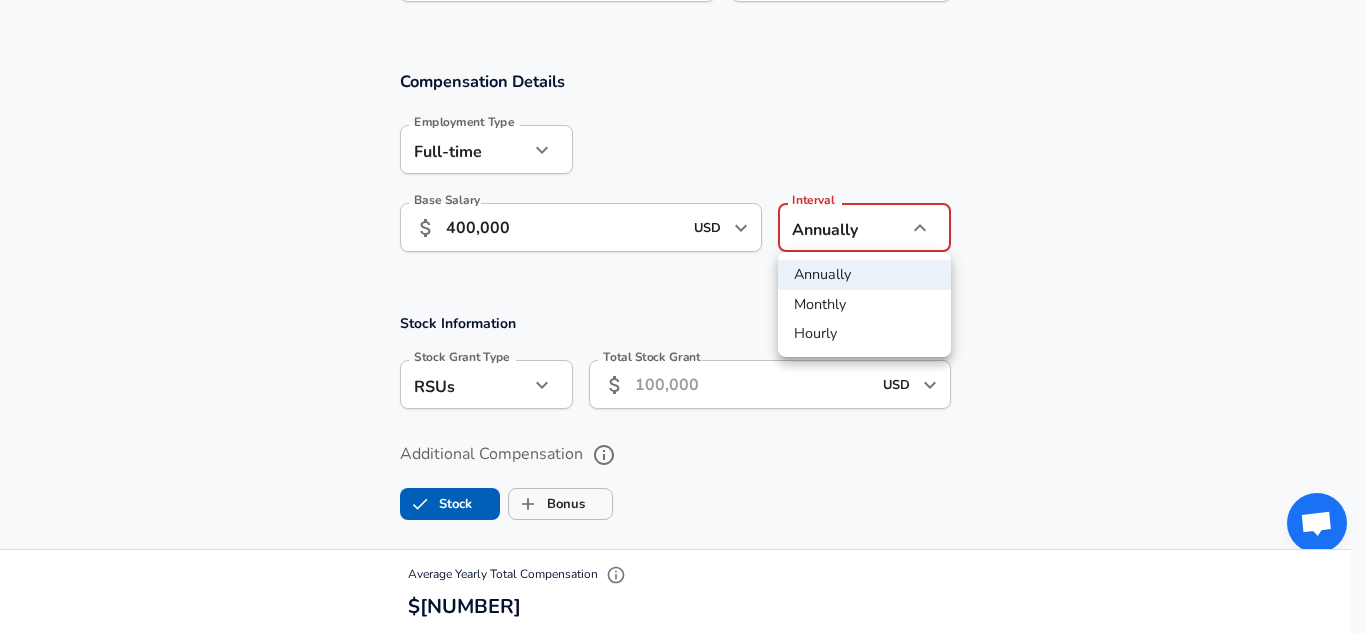 click on "Restart Add Your Salary Upload your offer letter   to verify your submission Enhance Privacy and Anonymity No Automatically hides specific fields until there are enough submissions to safely display the full details.   More Details Based on your submission and the data points that we have already collected, we will automatically hide and anonymize specific fields if there aren't enough data points to remain sufficiently anonymous. Company & Title Information   Enter the company you received your offer from Company Google Company   Select the title that closest resembles your official title. This should be similar to the title that was present on your offer letter. Title Software Engineer Title Job Family Software Engineer Job Family   Select a Specialization that best fits your role. If you can't find one, select 'Other' to enter a custom specialization Select Specialization Data Data Select Specialization   Level L3 Level Work Experience and Location These compensation details are from the perspective of a:" at bounding box center (683, -887) 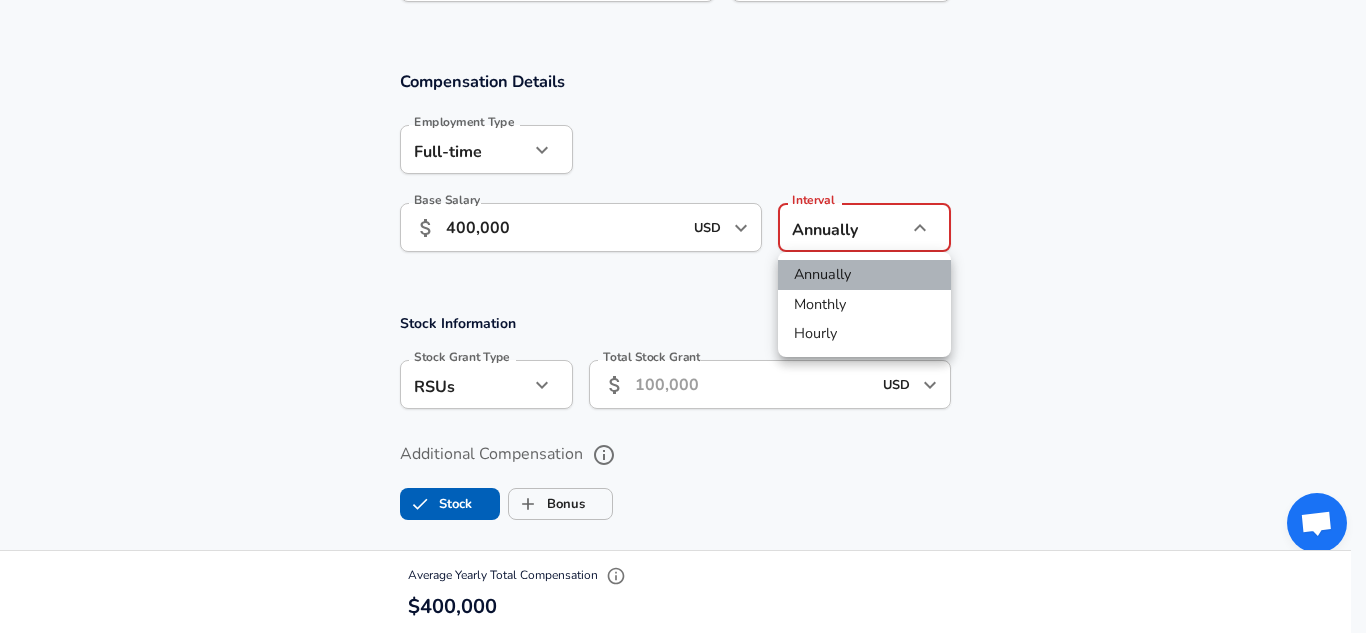 click on "Annually" at bounding box center [864, 275] 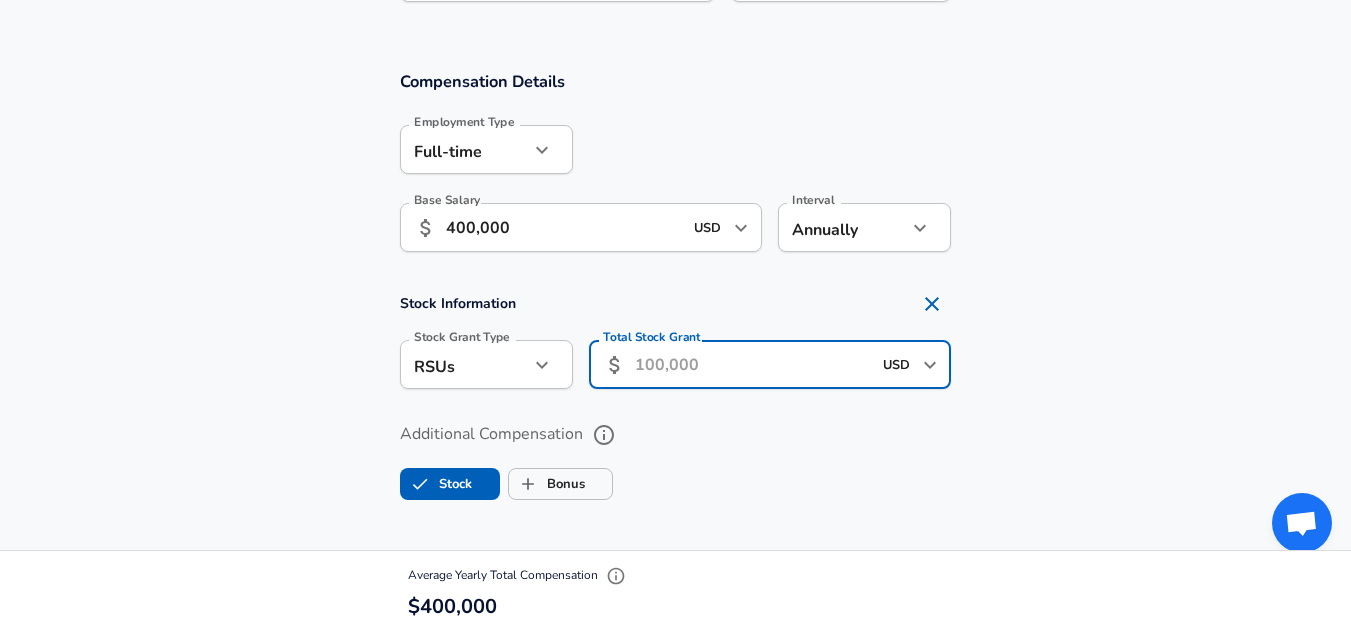 click on "Total Stock Grant" at bounding box center (753, 364) 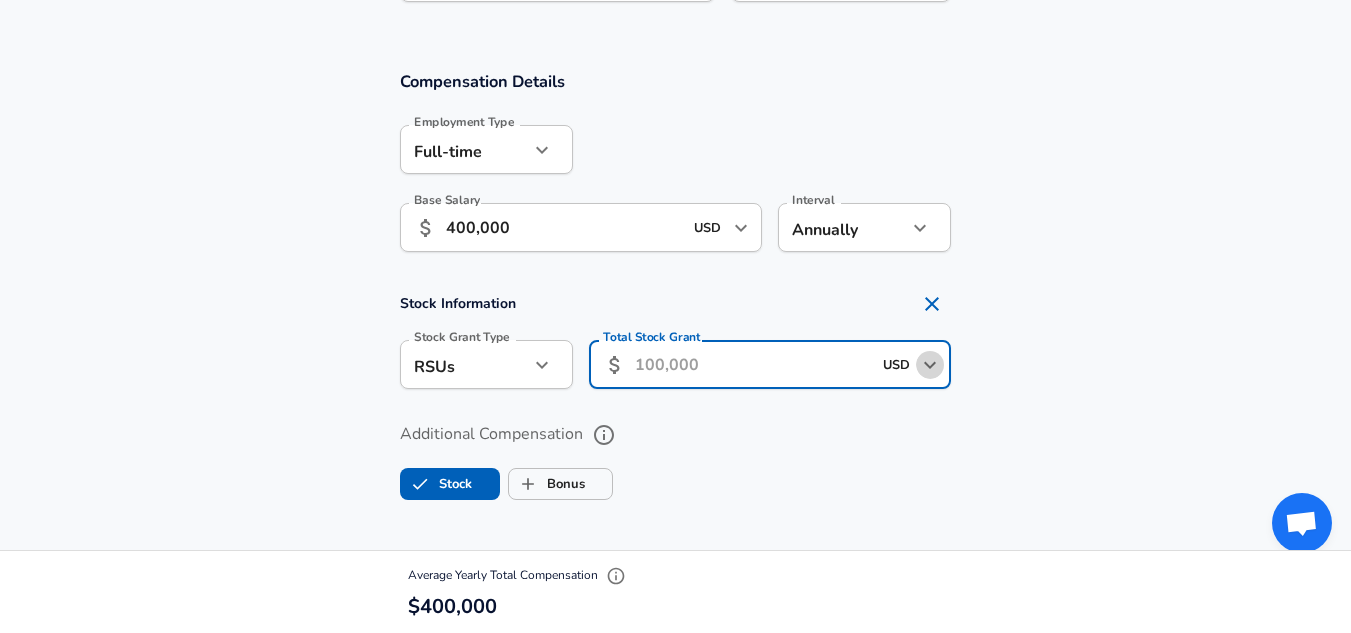 click 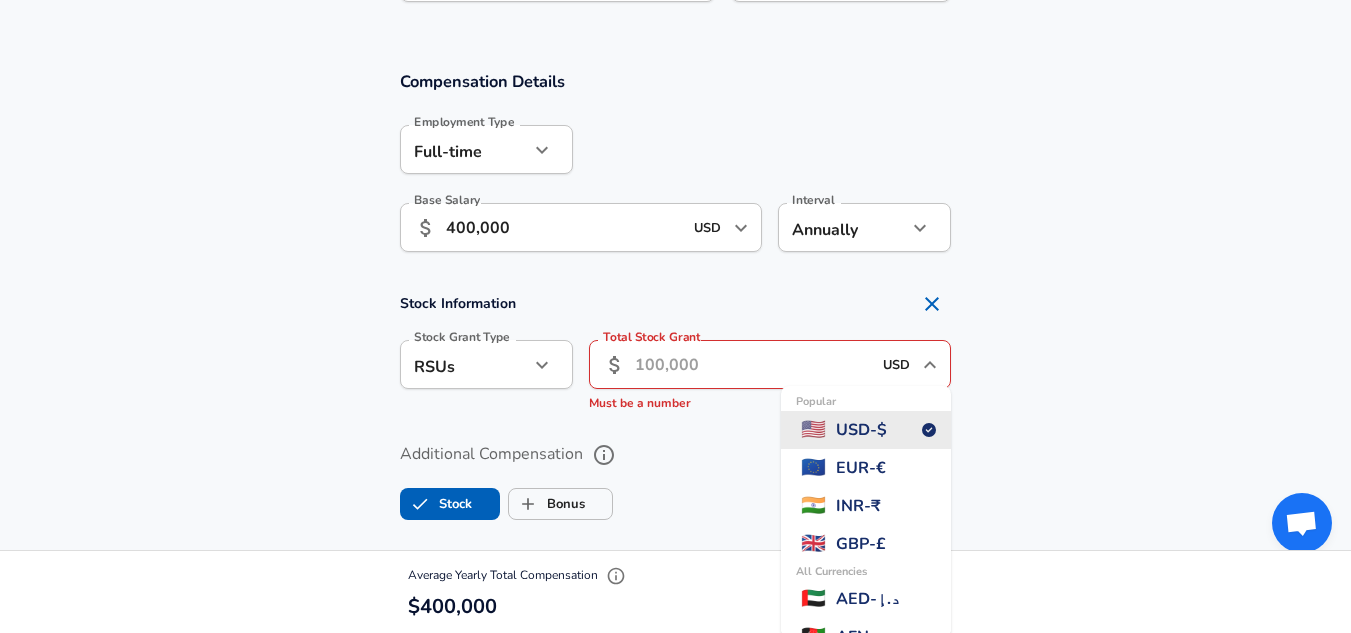 click on "USD  -  $" at bounding box center (861, 430) 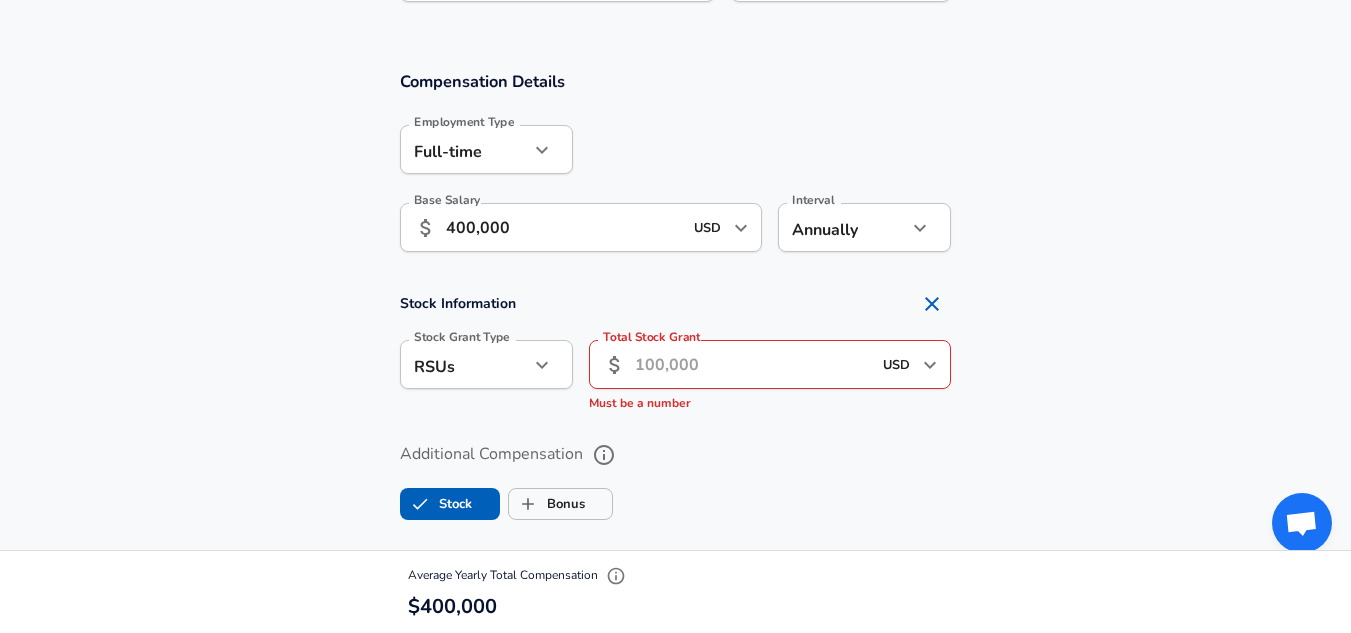 click on "Total Stock Grant" at bounding box center [753, 364] 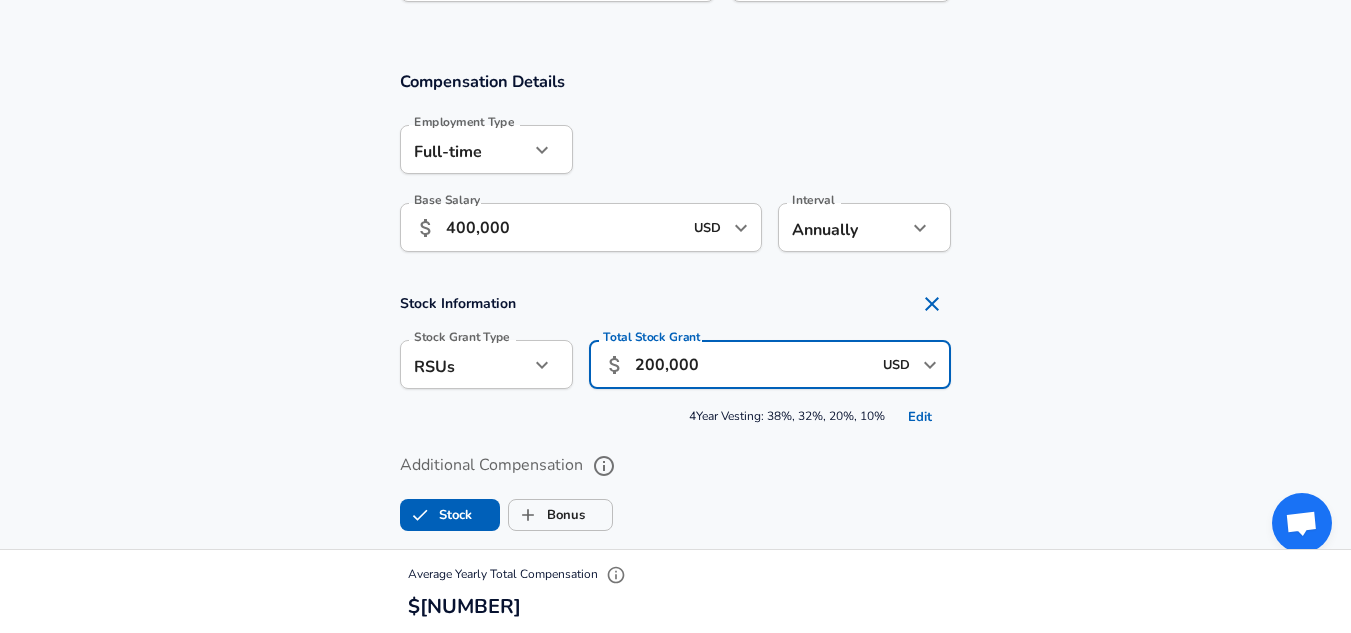 type on "200,000" 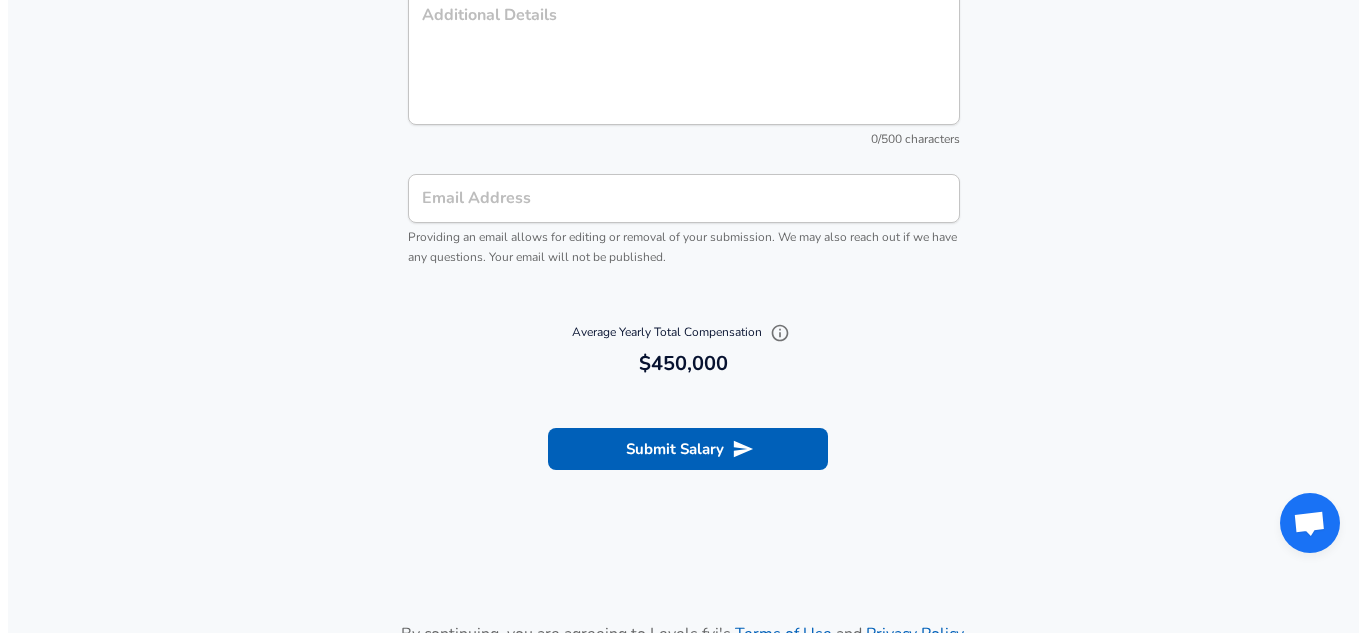 scroll, scrollTop: 2190, scrollLeft: 0, axis: vertical 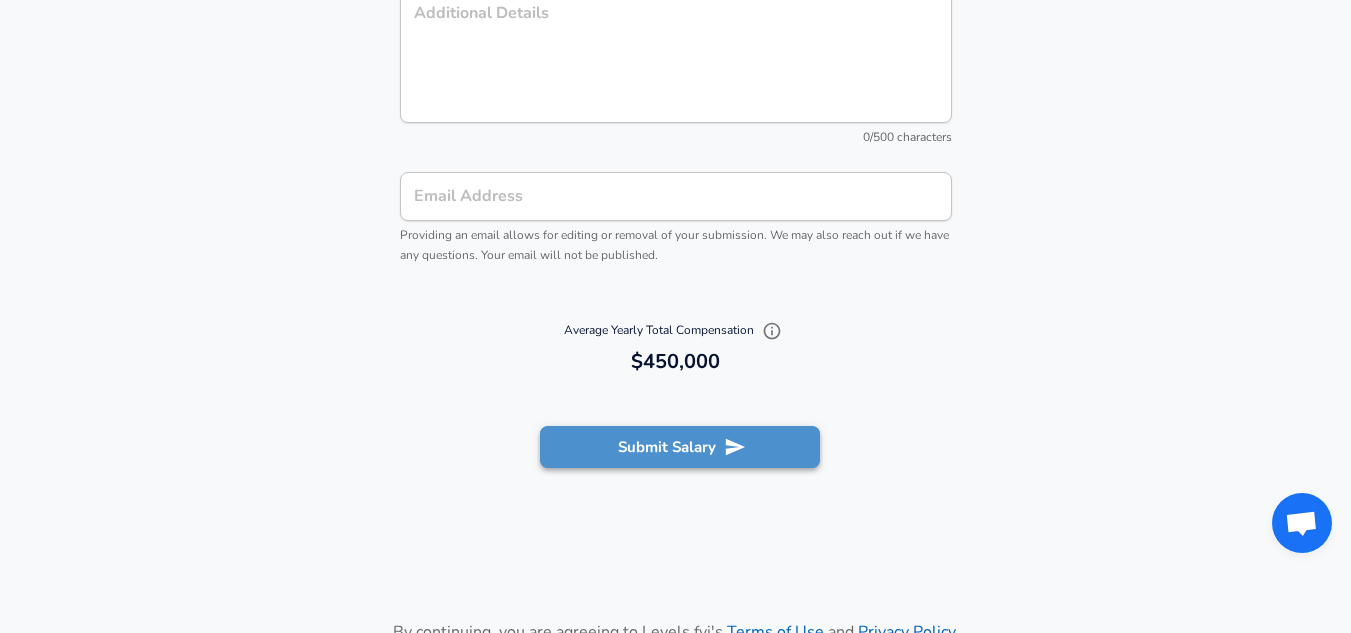 click on "Submit Salary" at bounding box center (680, 447) 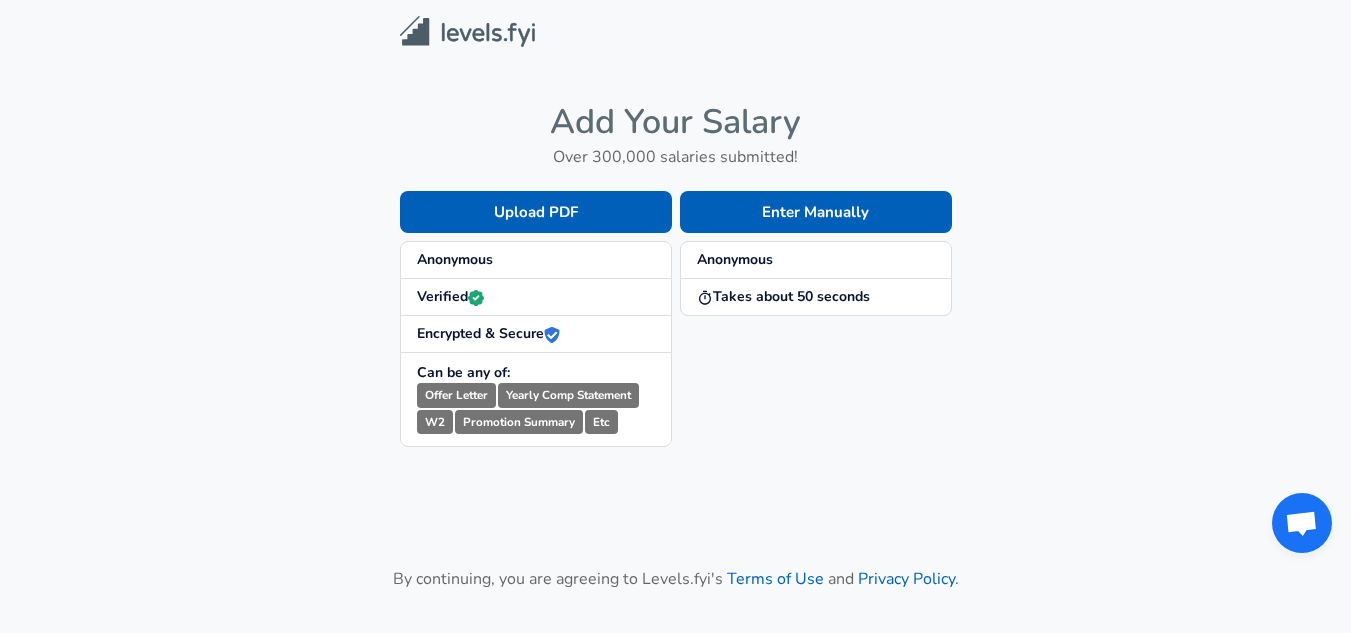 scroll, scrollTop: 227, scrollLeft: 0, axis: vertical 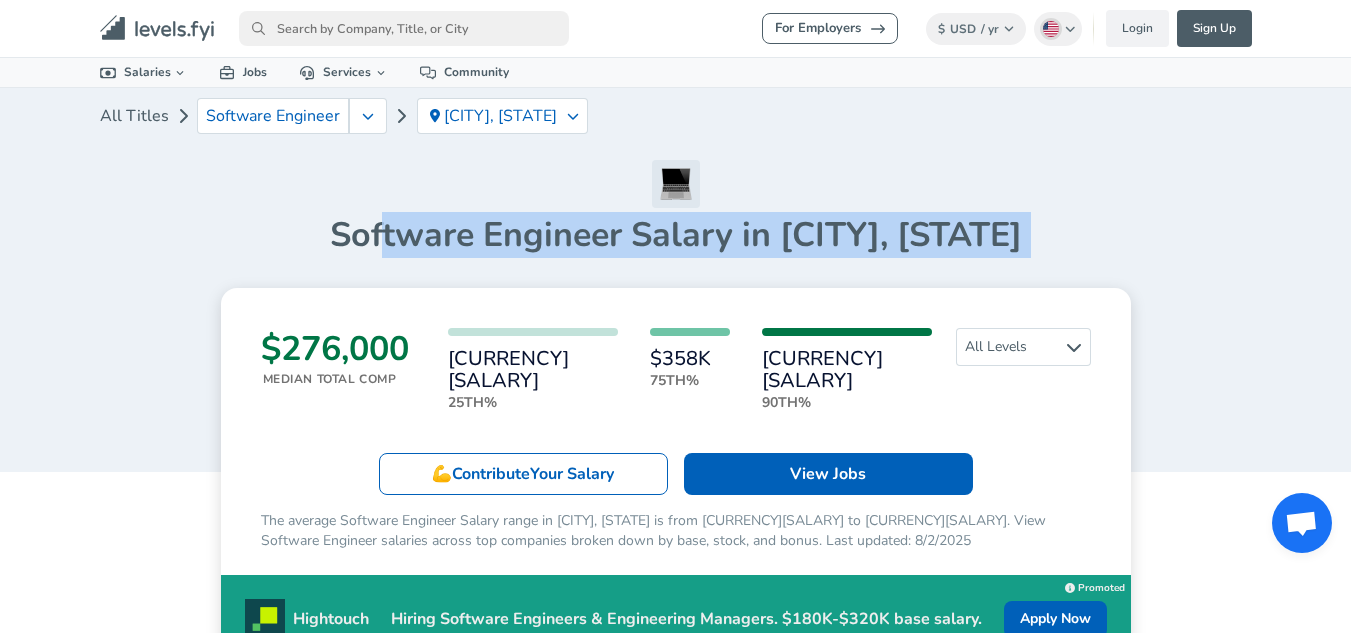 drag, startPoint x: 386, startPoint y: 245, endPoint x: 688, endPoint y: 259, distance: 302.32434 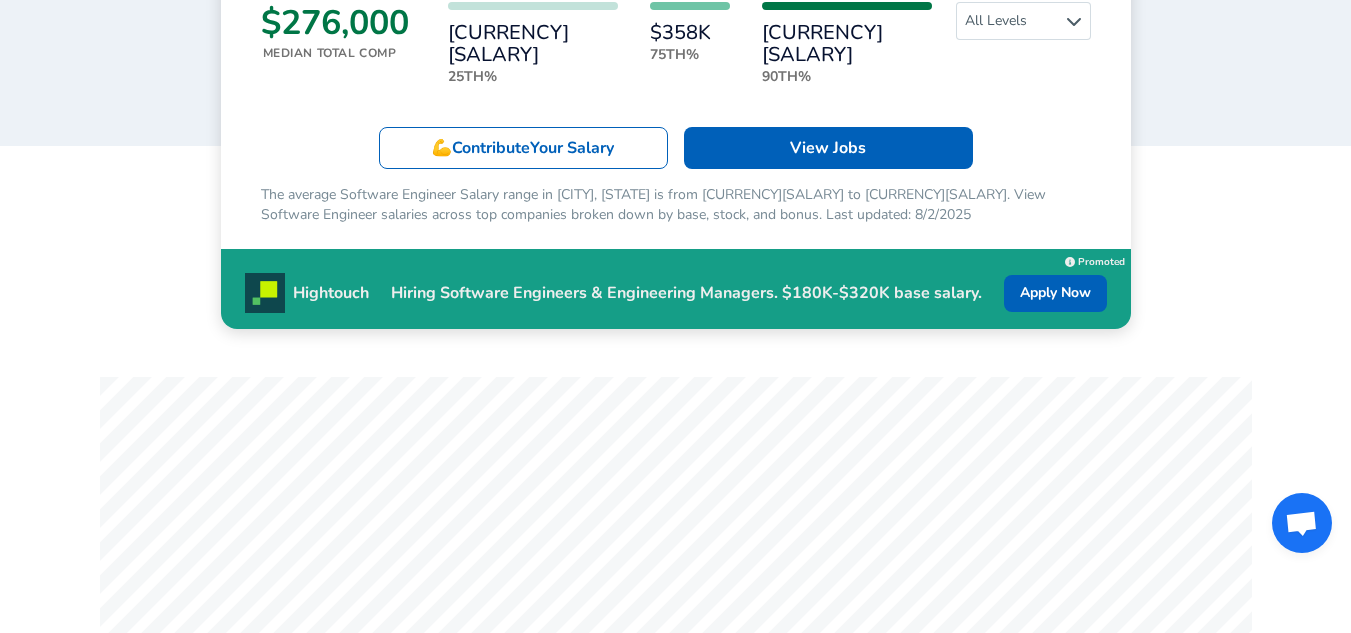 scroll, scrollTop: 537, scrollLeft: 0, axis: vertical 